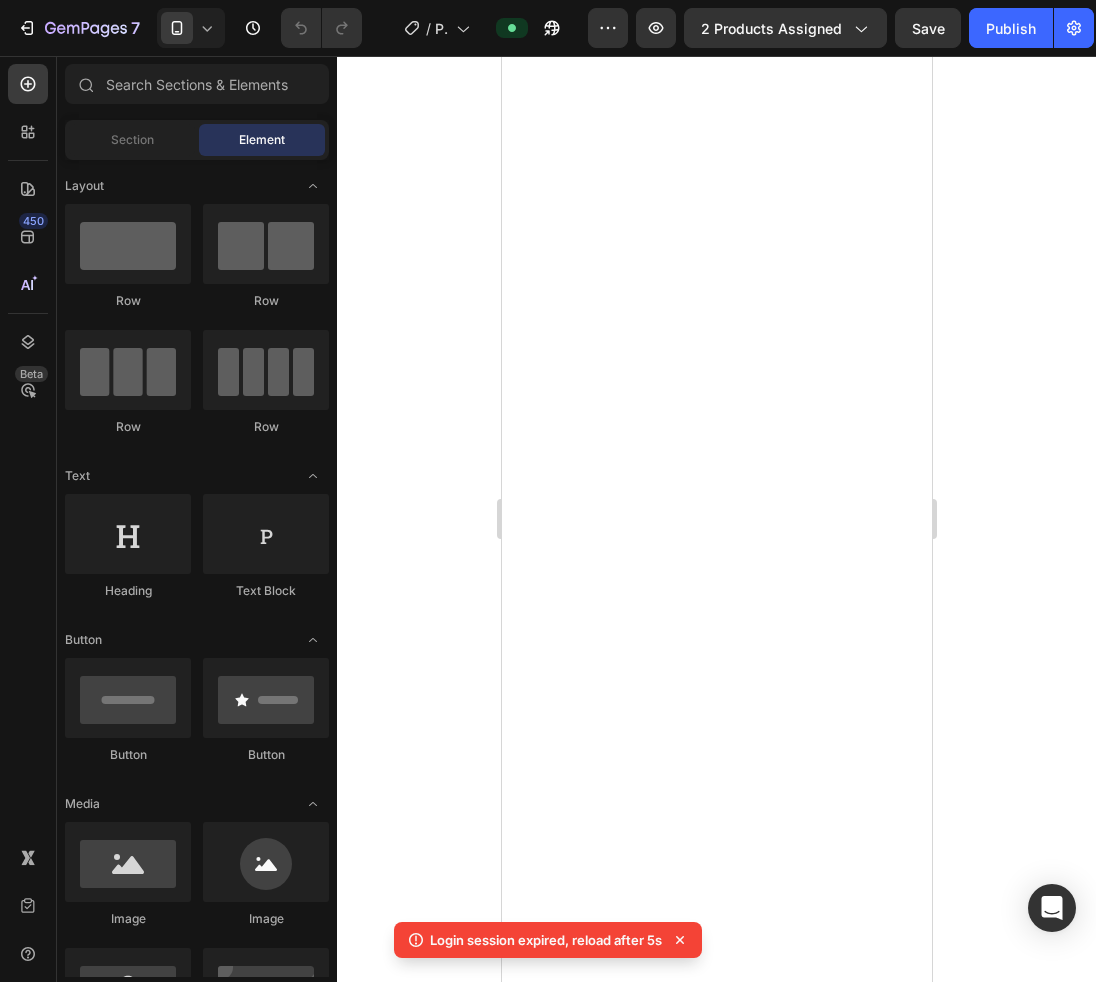 scroll, scrollTop: 0, scrollLeft: 0, axis: both 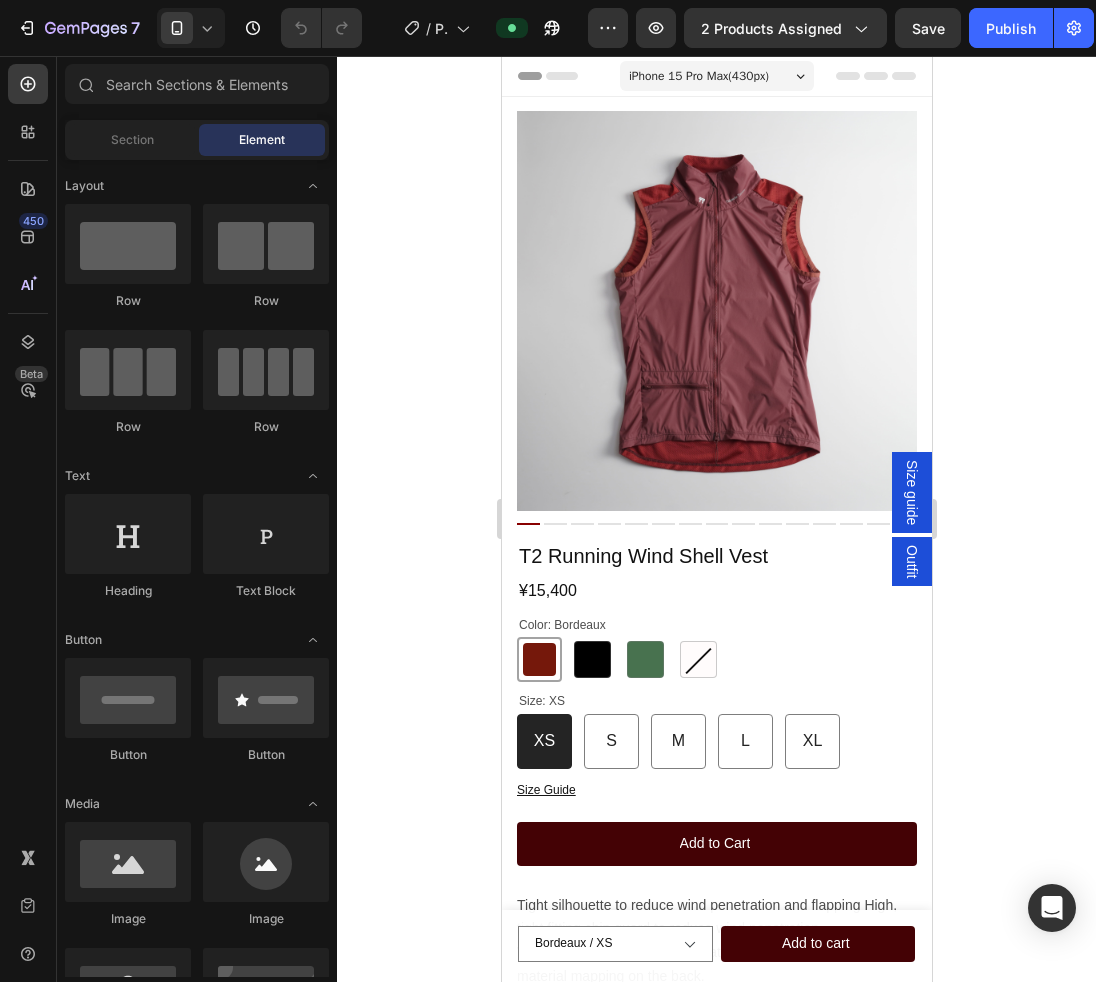 radio on "false" 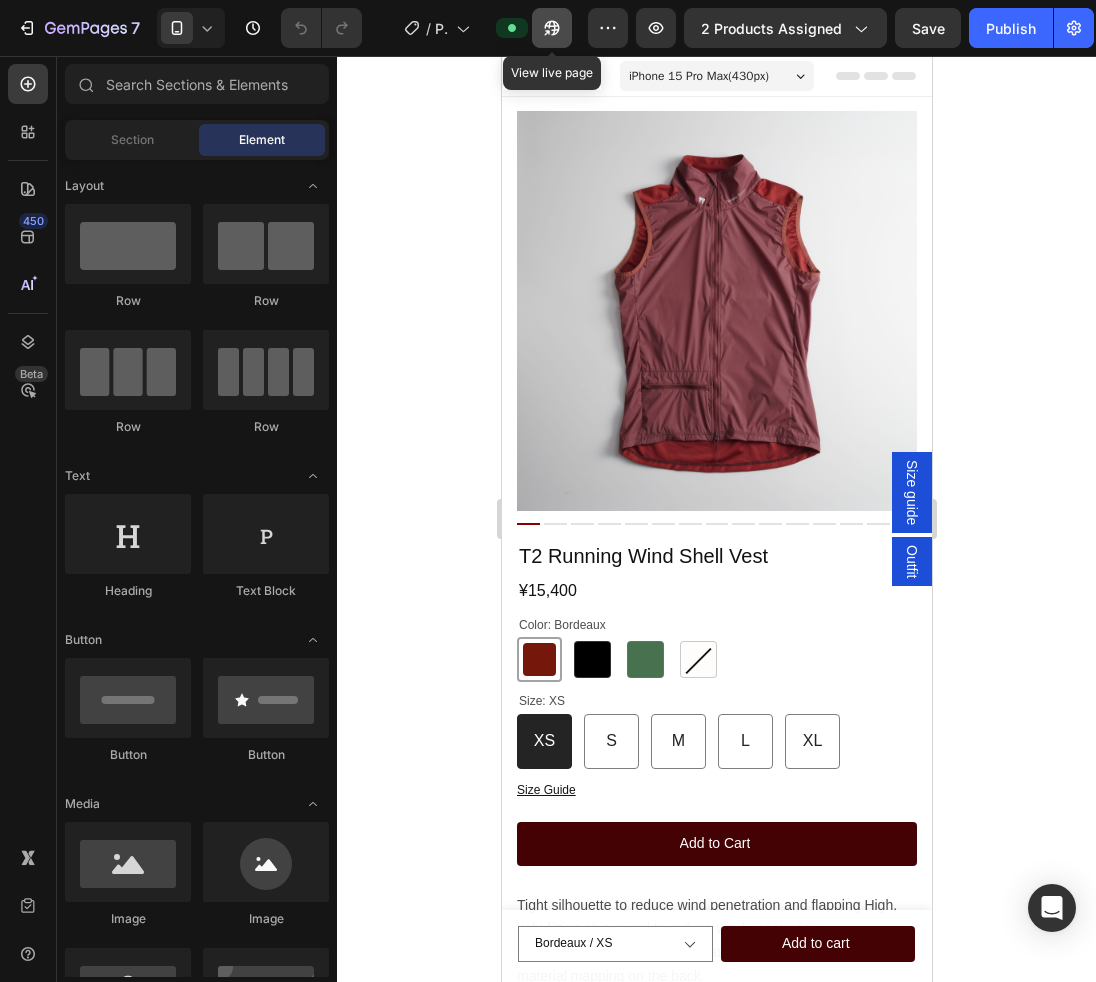 click 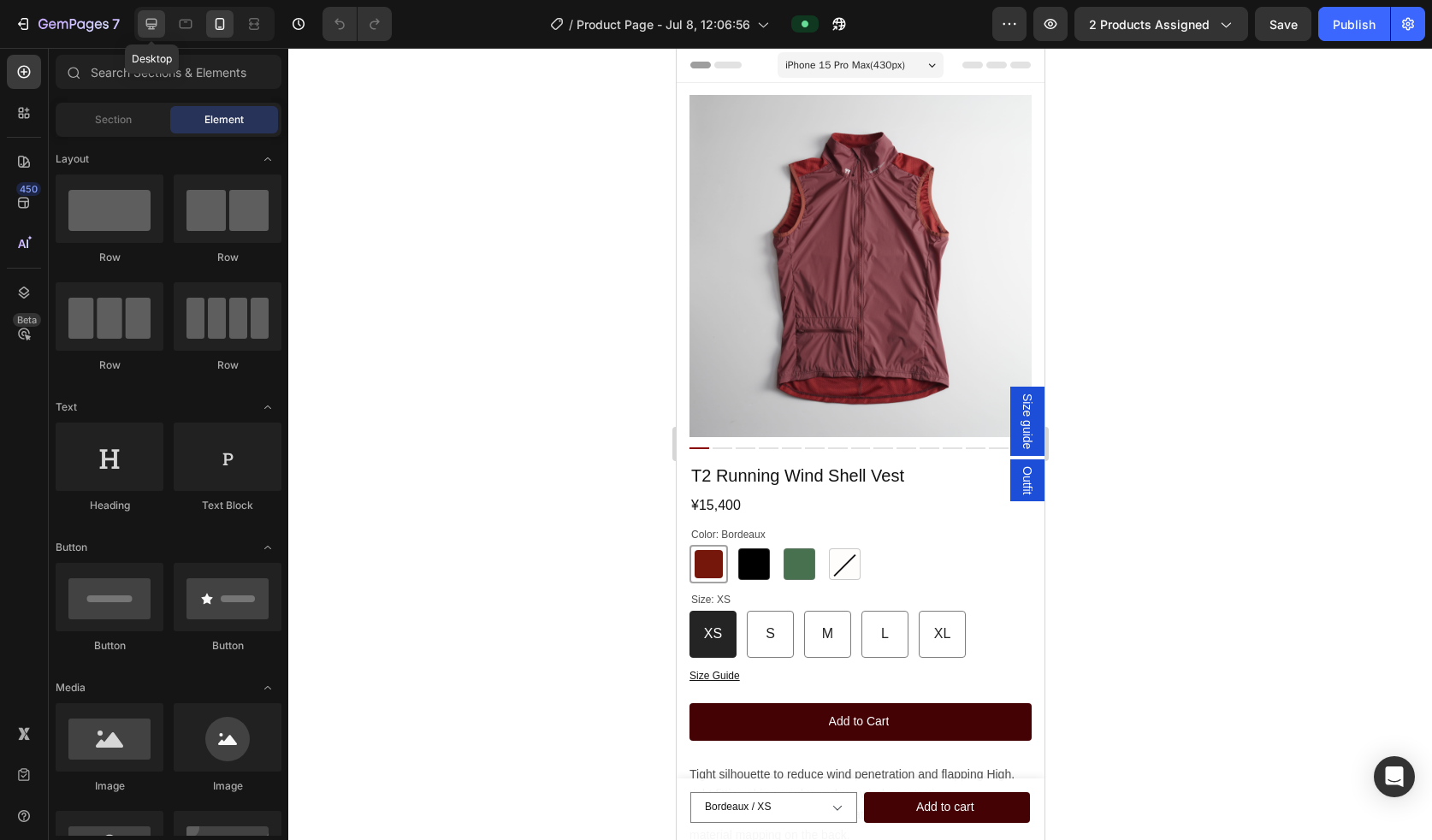 click 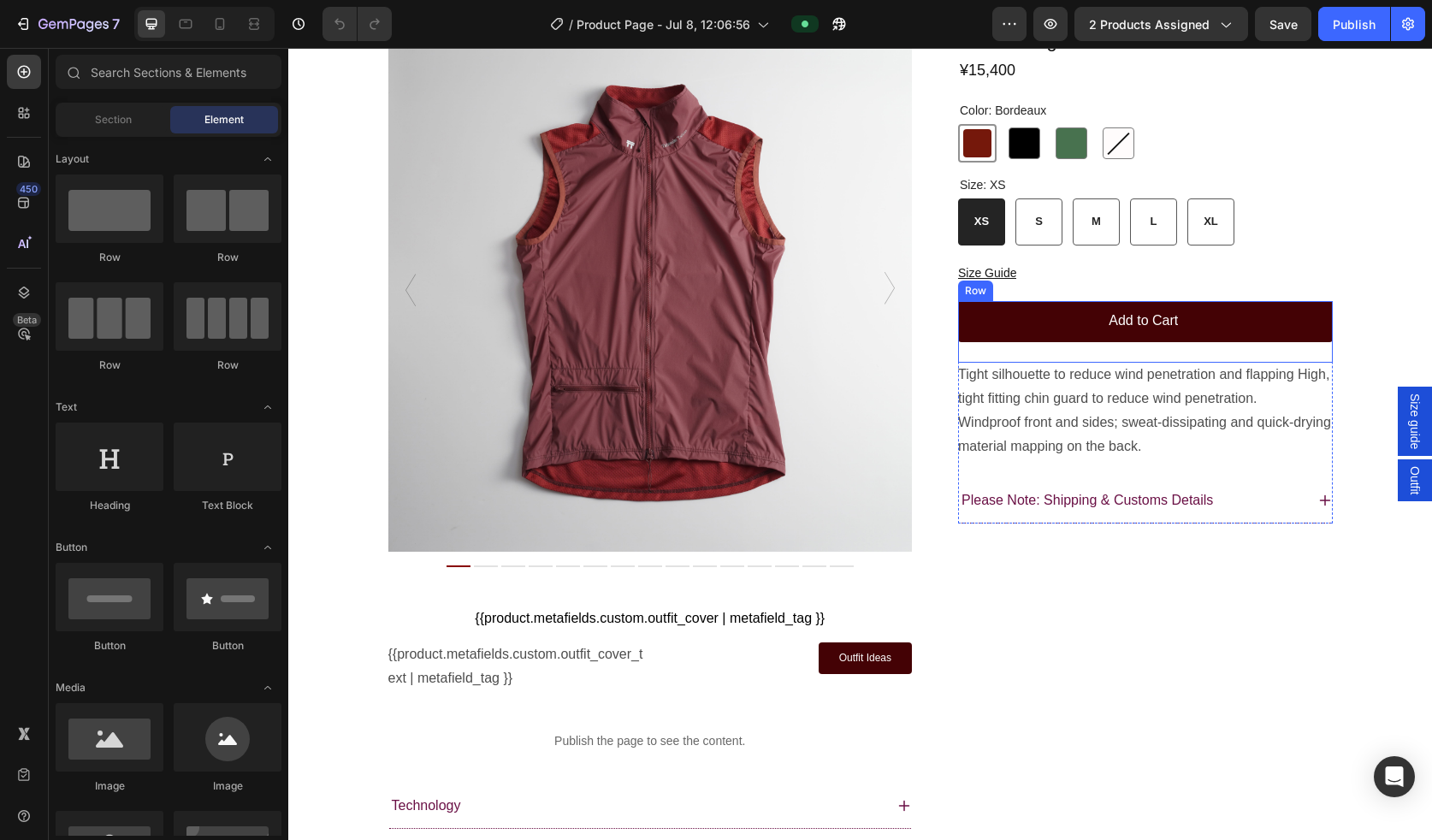 scroll, scrollTop: 101, scrollLeft: 0, axis: vertical 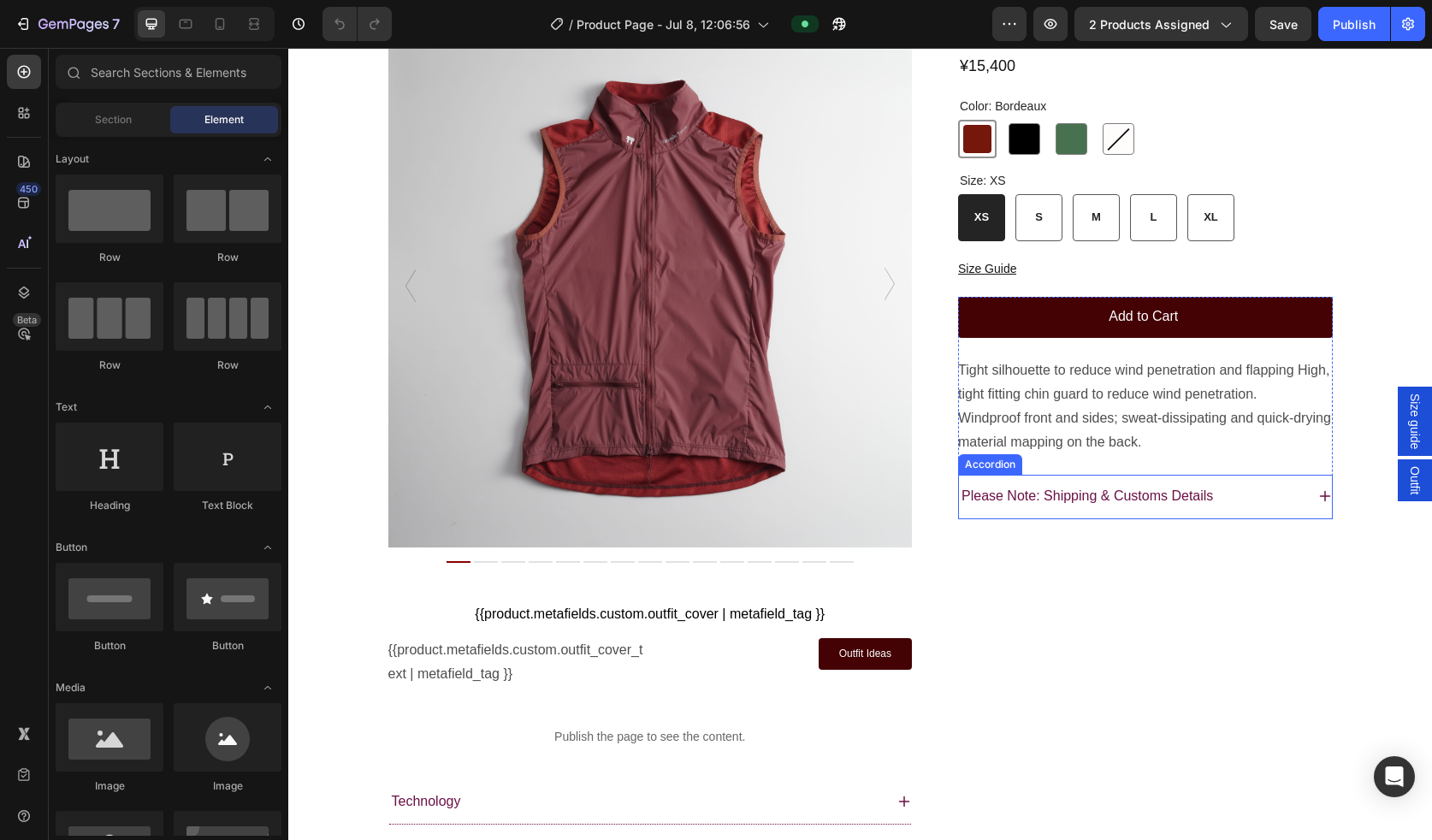 click on "Please Note: Shipping & Customs Details" at bounding box center (1087, 496) 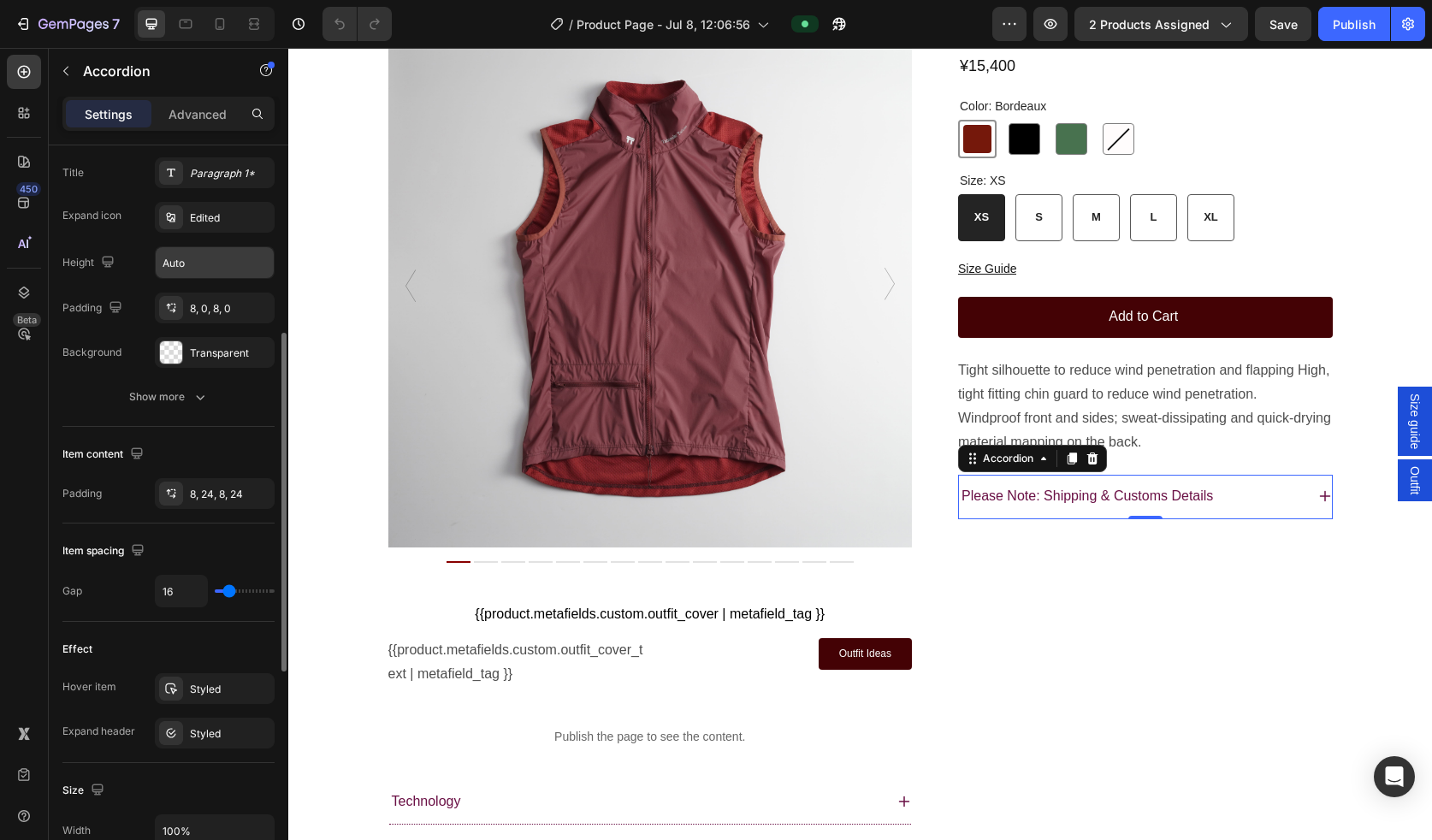 scroll, scrollTop: 469, scrollLeft: 0, axis: vertical 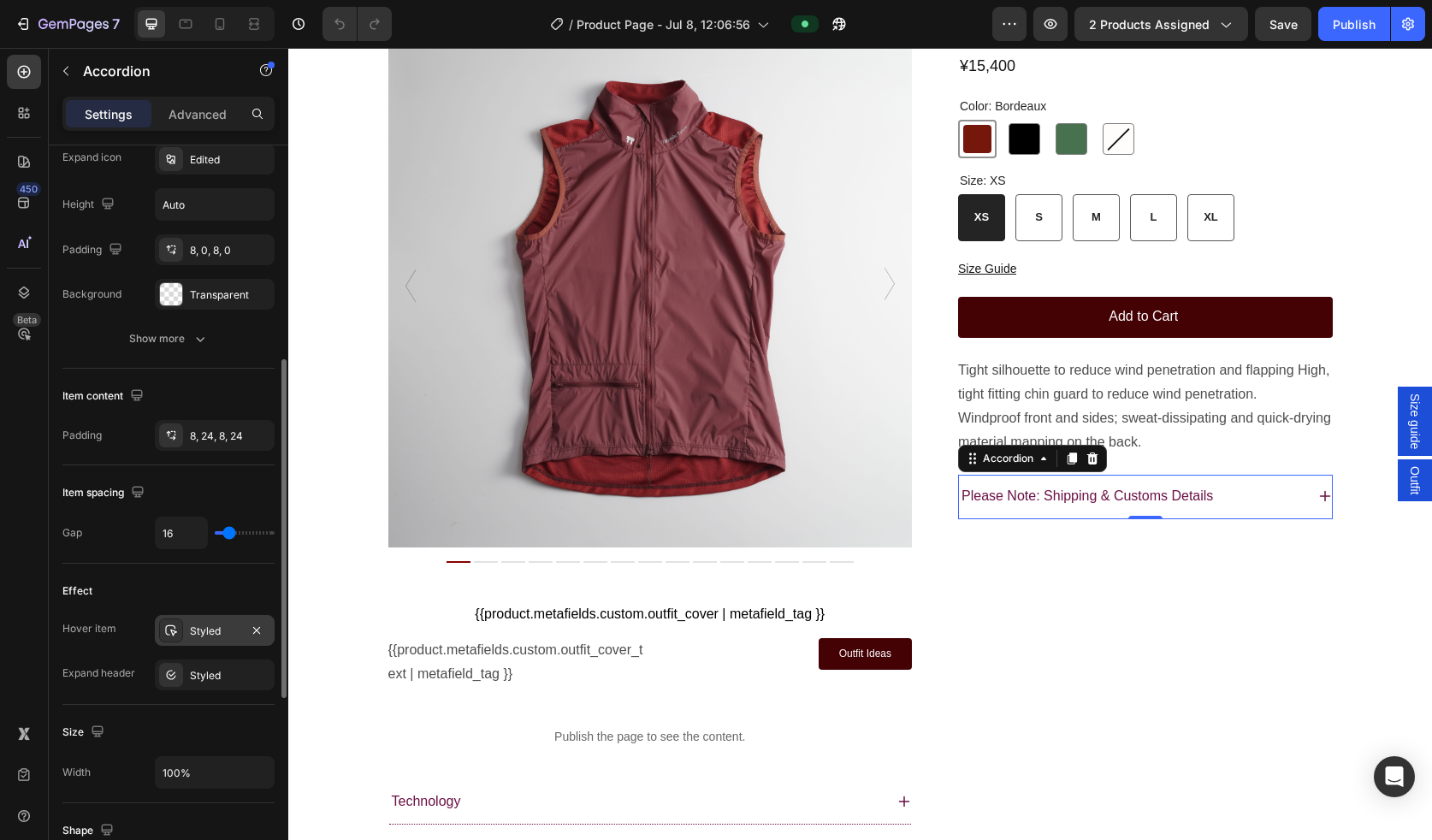 click on "Styled" at bounding box center (215, 631) 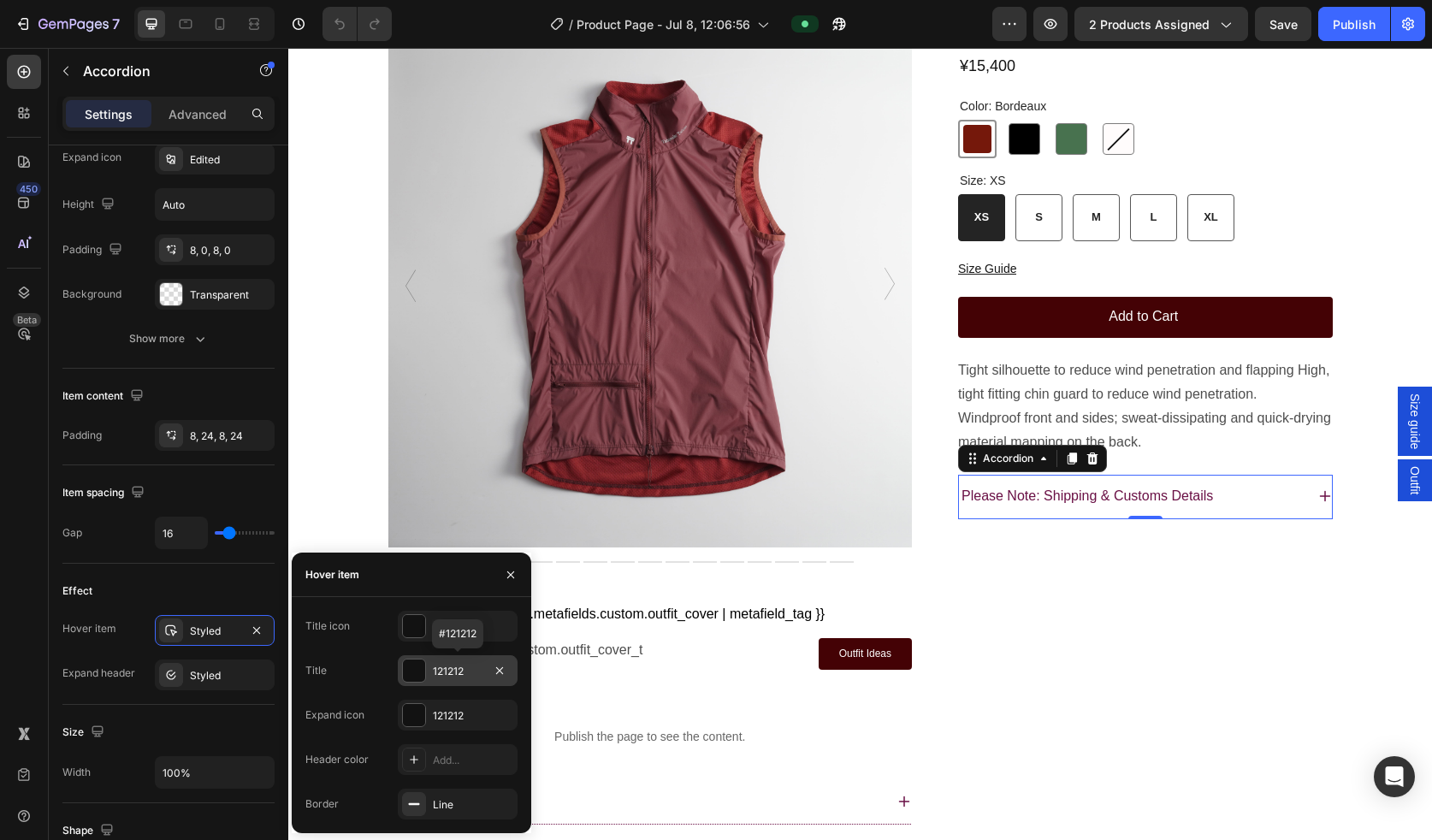 click on "121212" at bounding box center [458, 671] 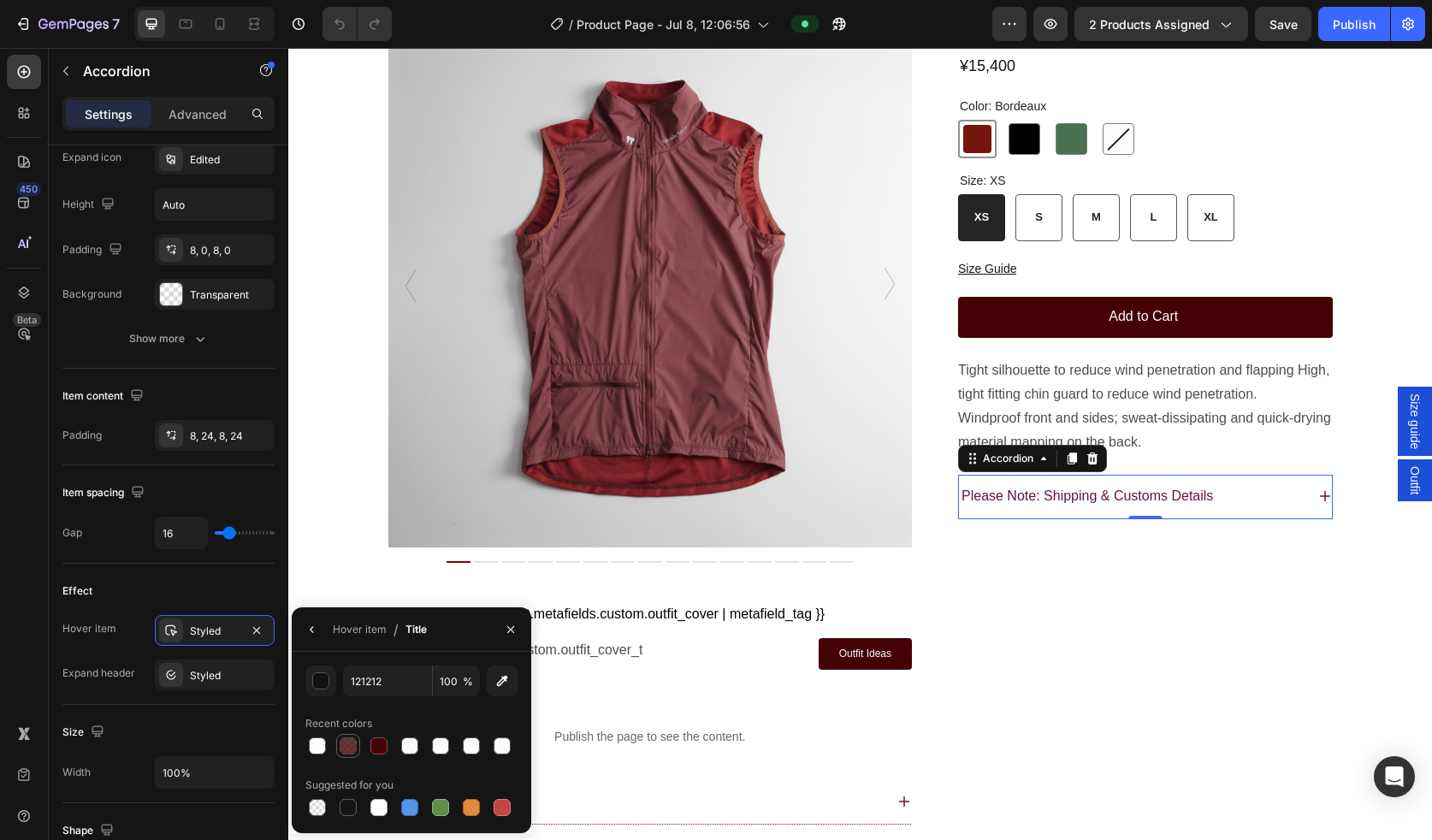 click at bounding box center [348, 746] 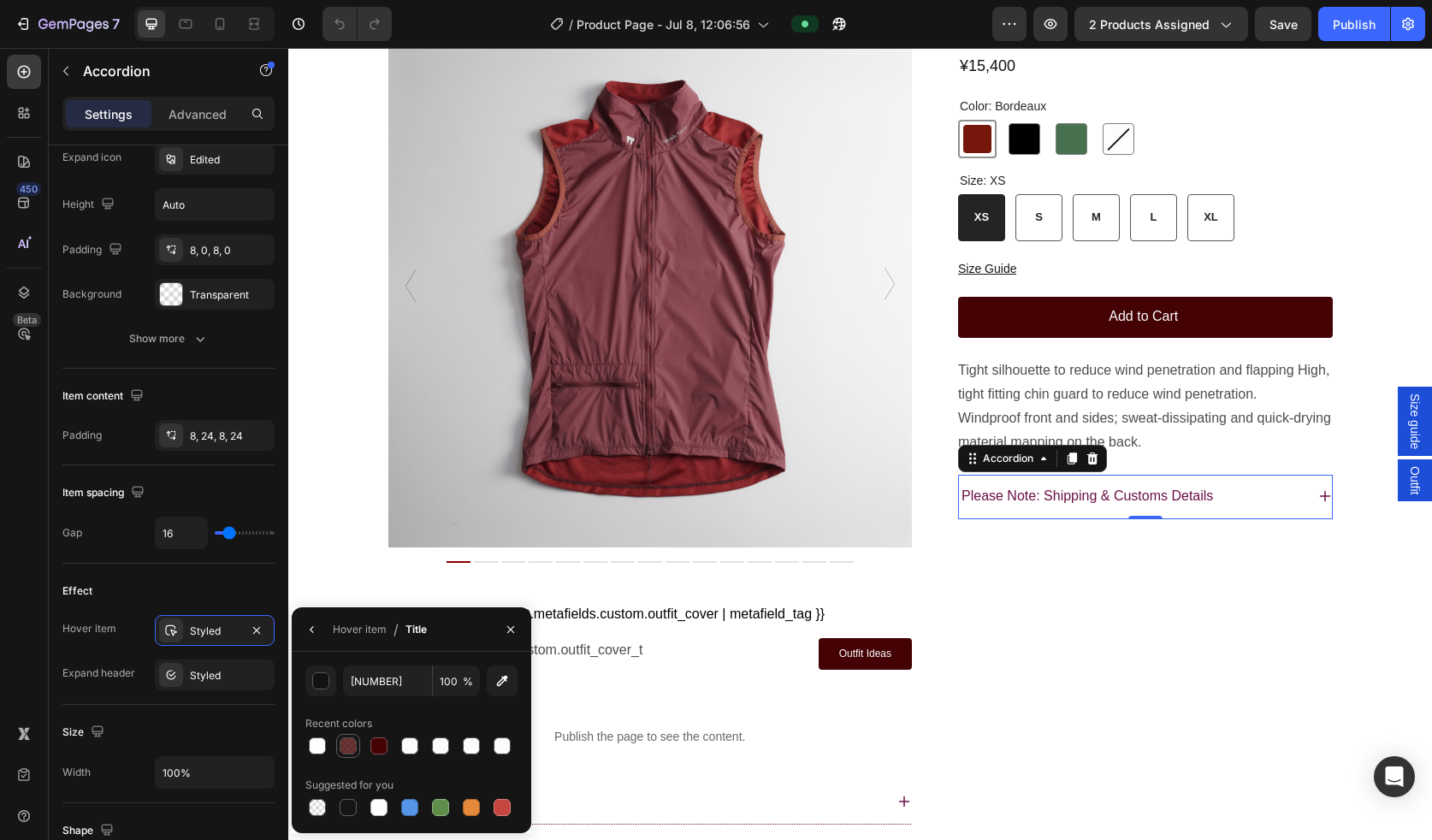 type on "80" 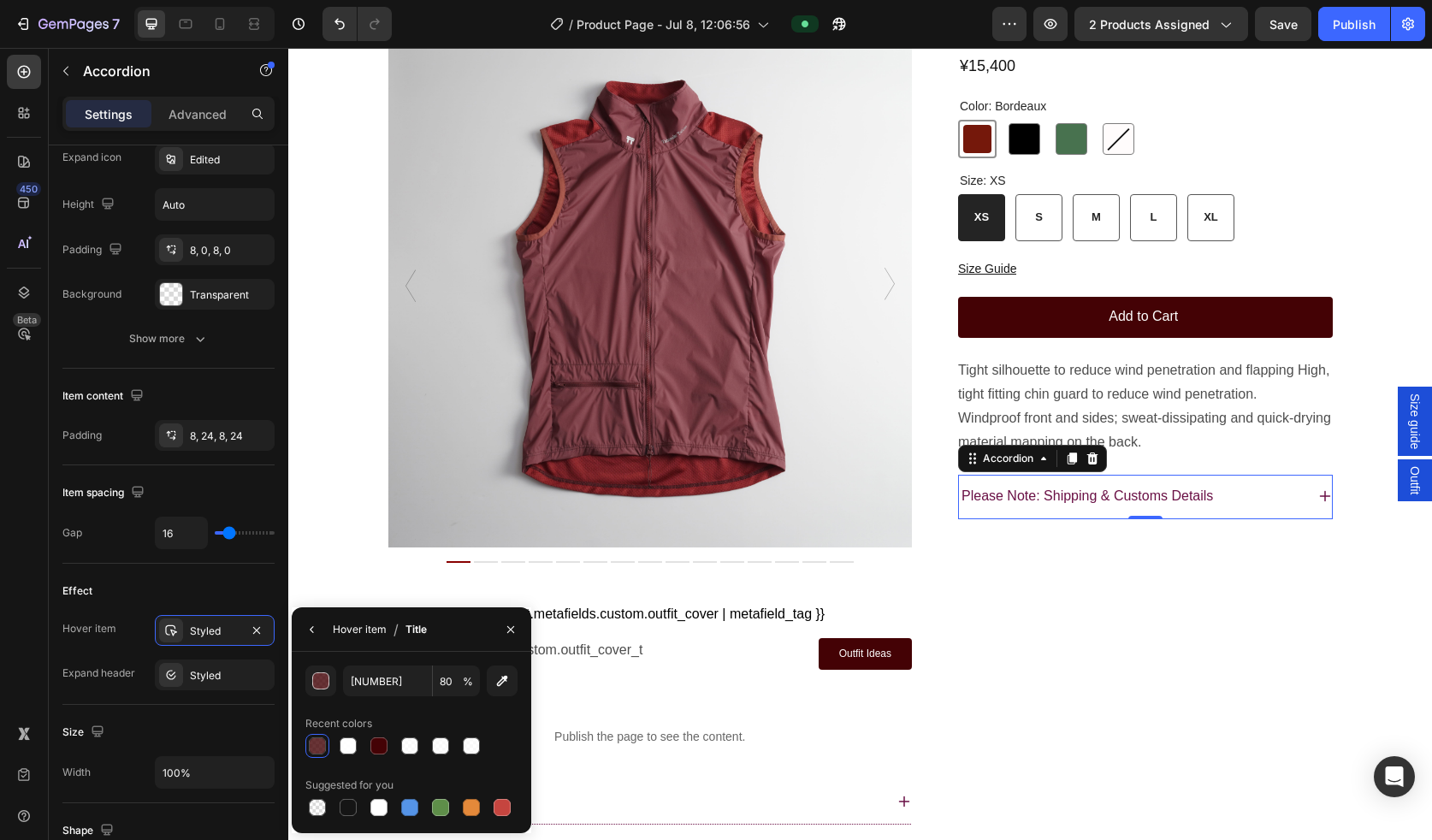 click on "Hover item" at bounding box center [359, 630] 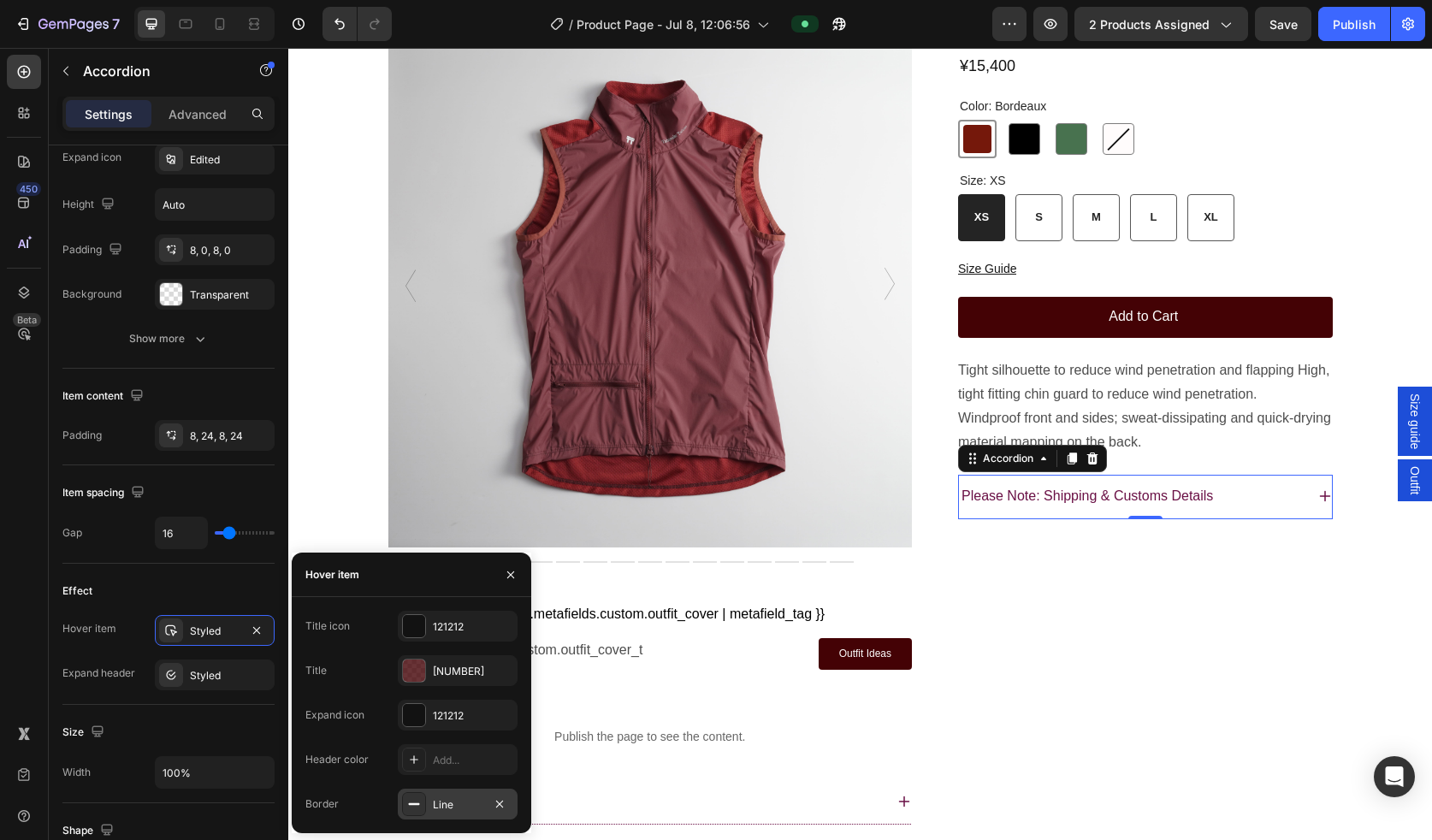 click on "Line" at bounding box center (458, 805) 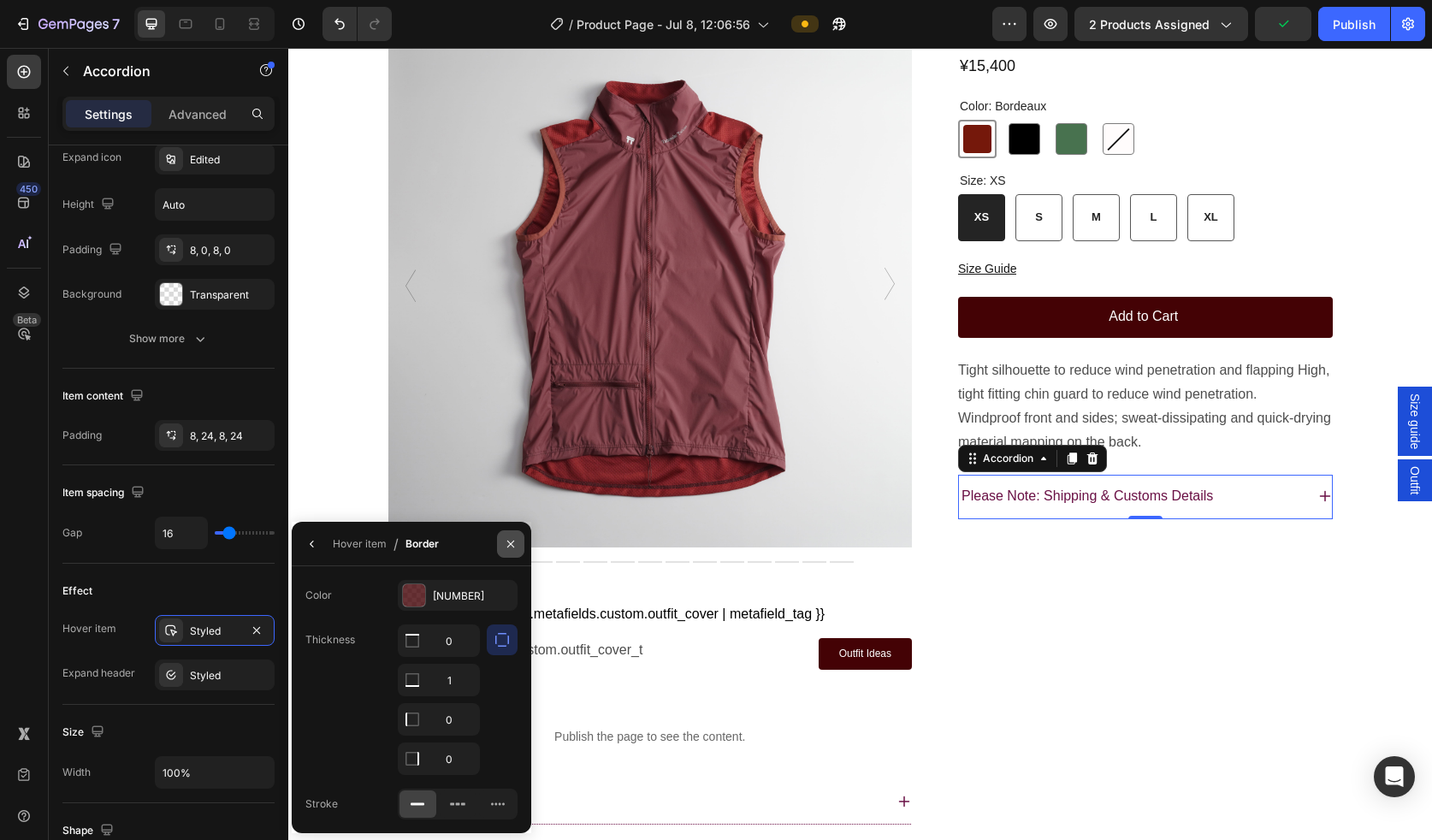 drag, startPoint x: 509, startPoint y: 541, endPoint x: 221, endPoint y: 495, distance: 291.6505 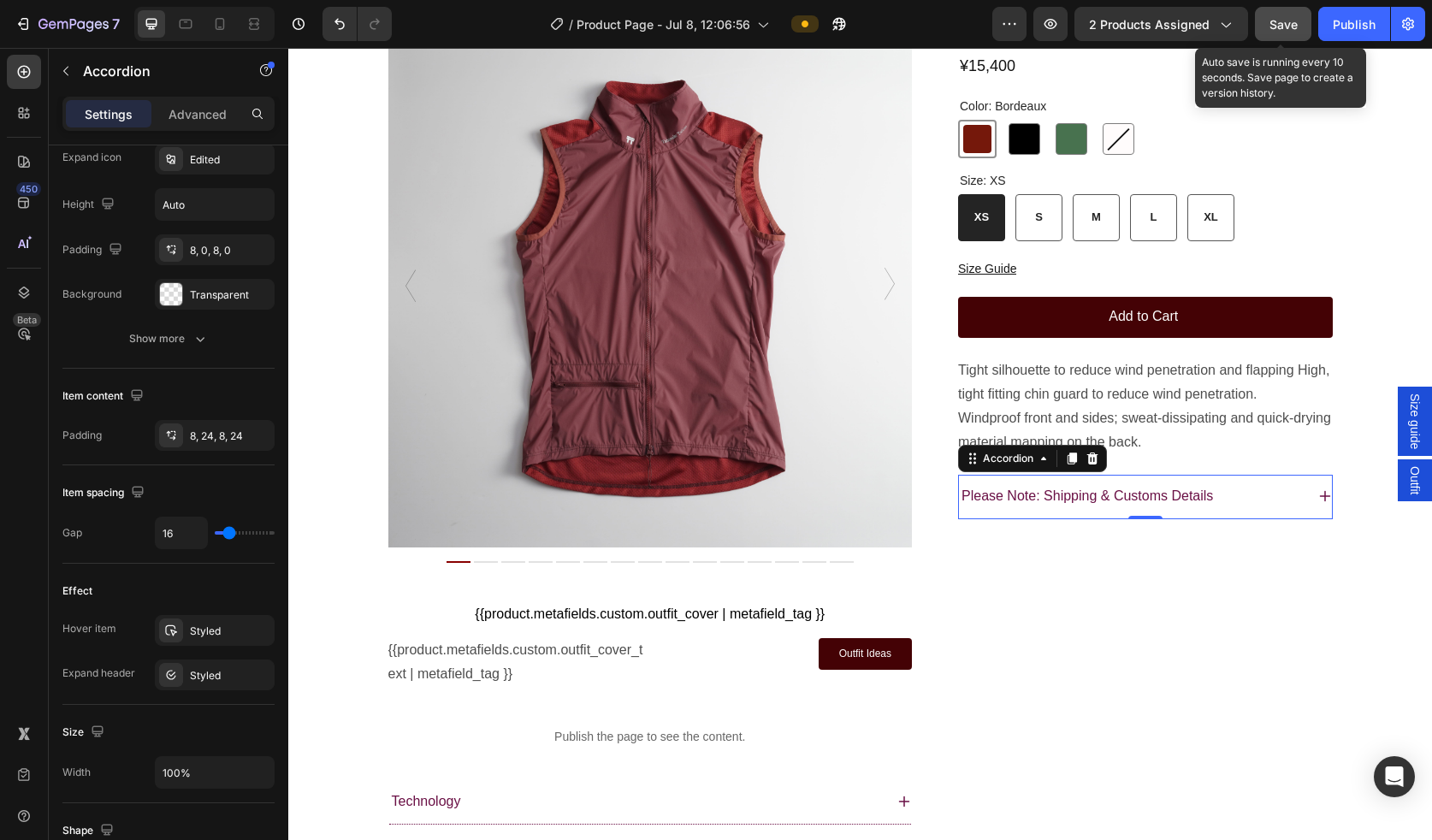 click on "Save" at bounding box center (1283, 24) 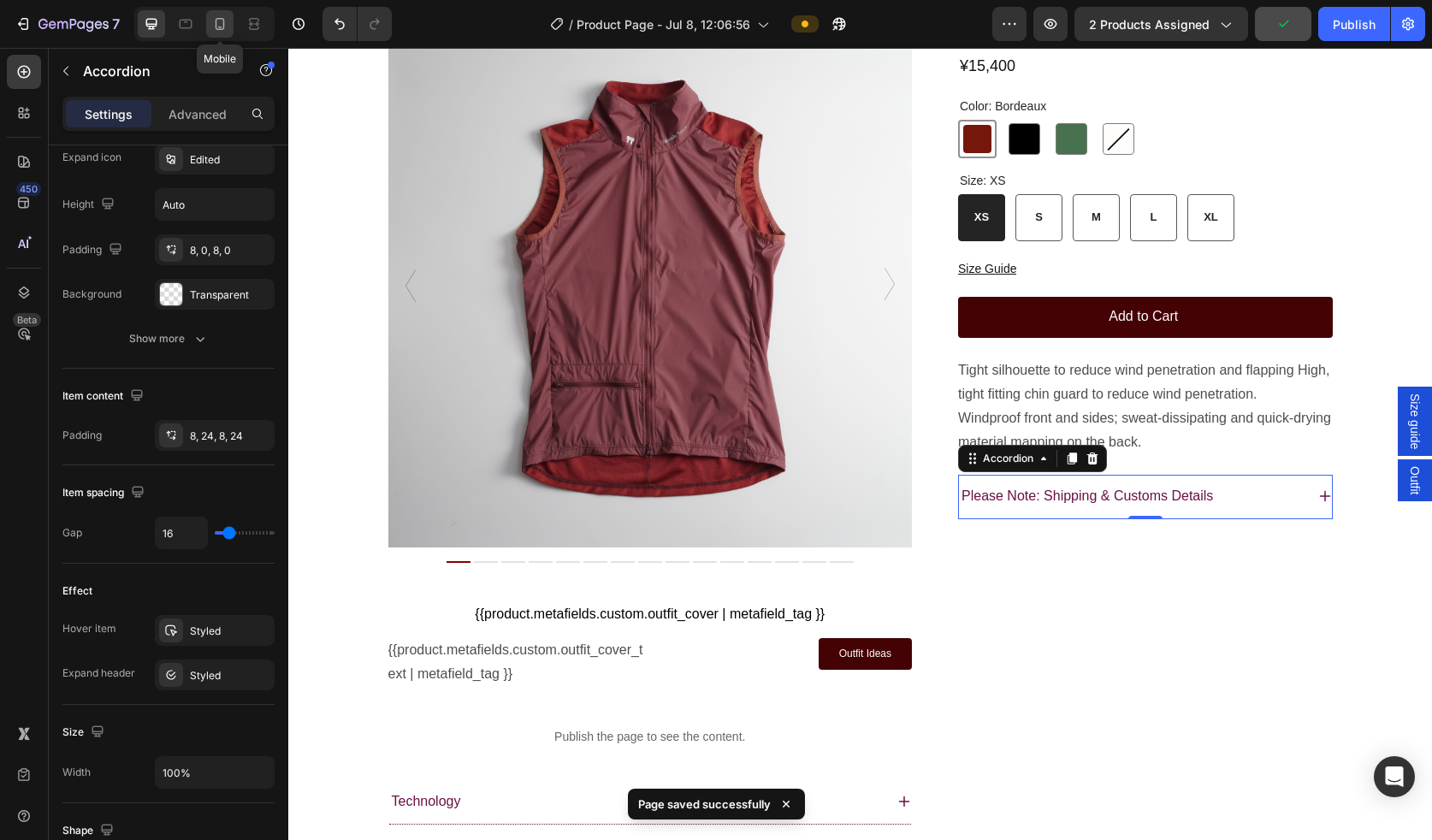 click 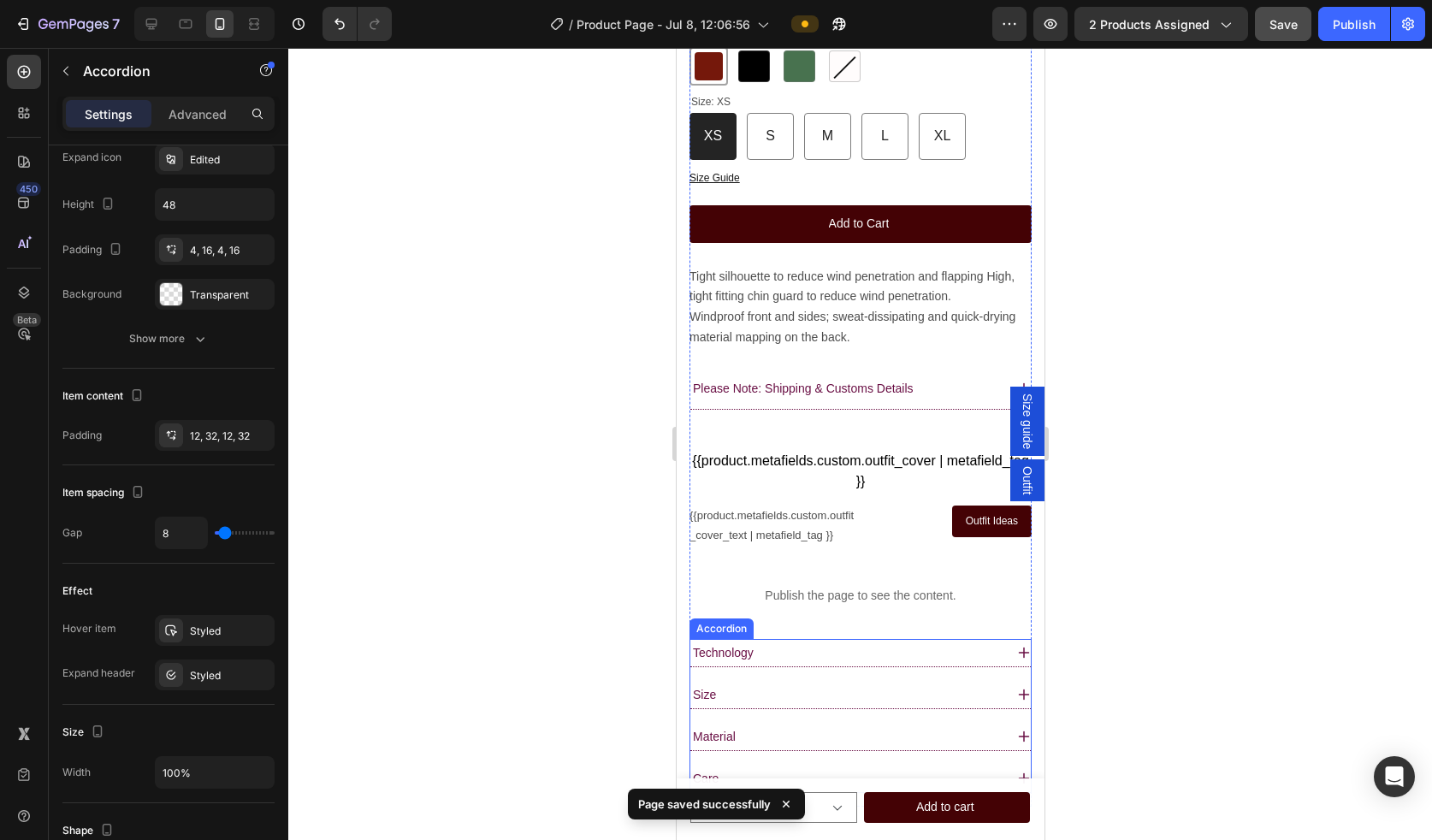scroll, scrollTop: 499, scrollLeft: 0, axis: vertical 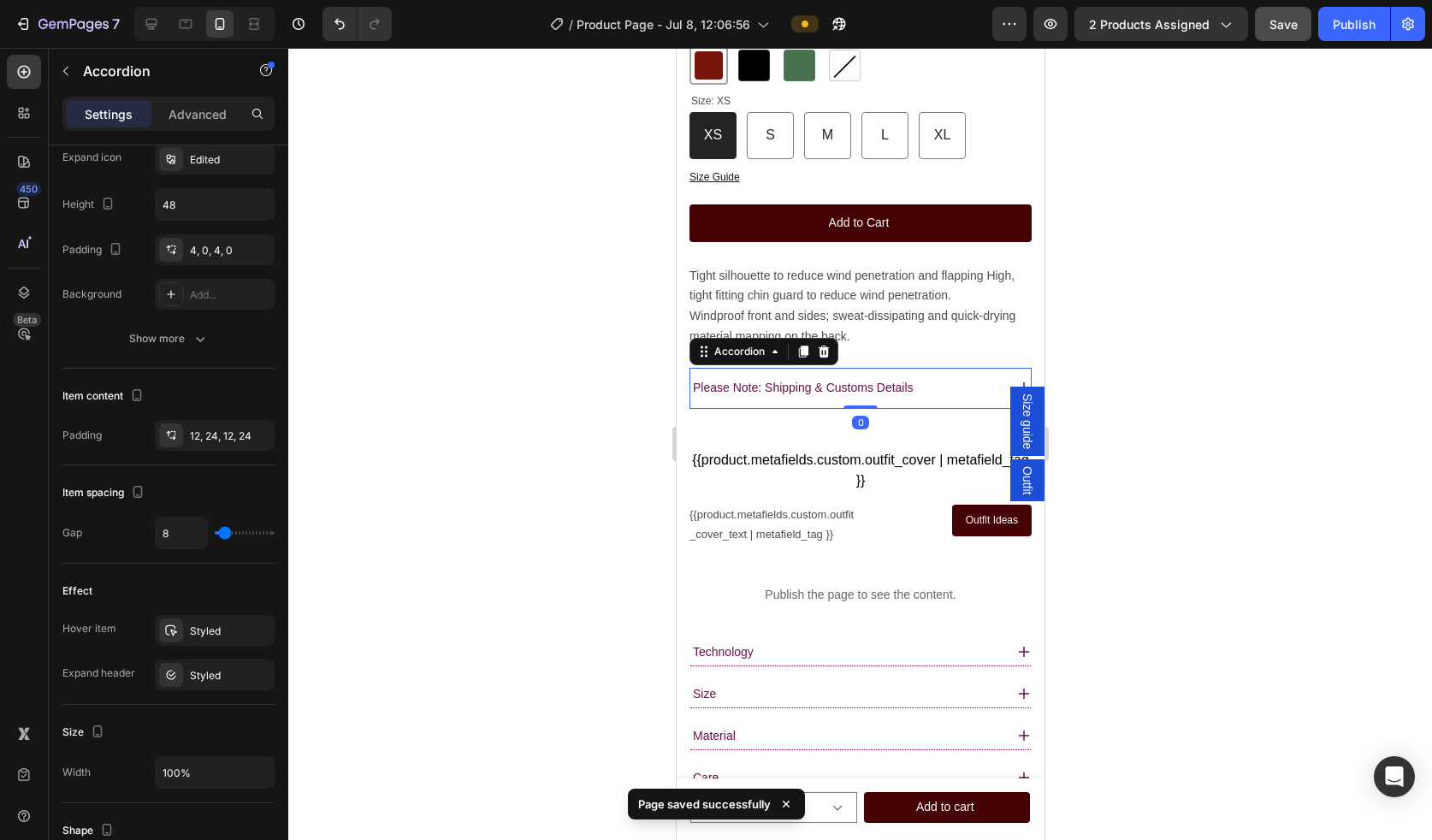 click on "Please Note: Shipping & Customs Details" at bounding box center [802, 387] 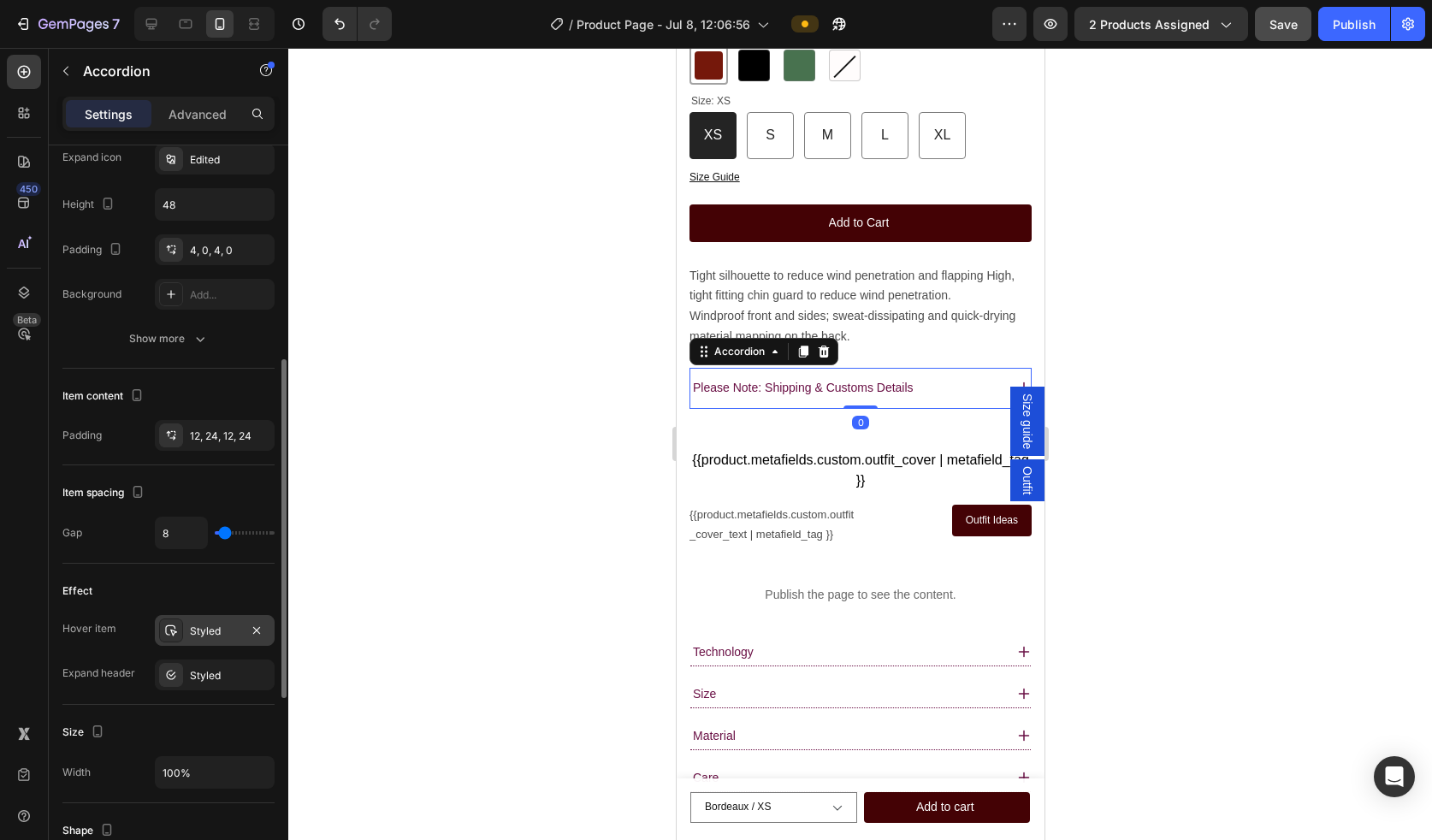 click on "Styled" at bounding box center [215, 631] 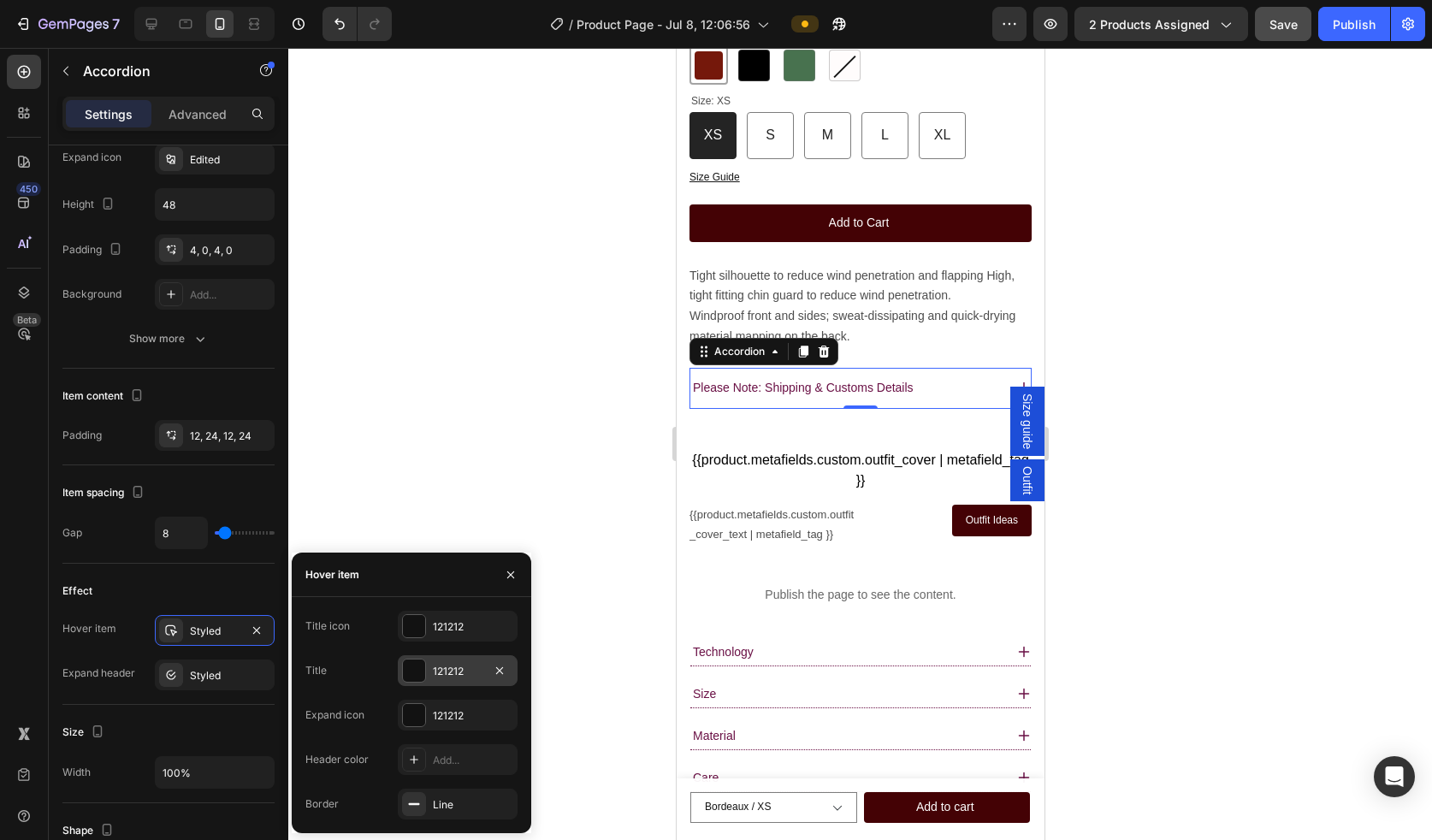 click on "121212" at bounding box center [458, 671] 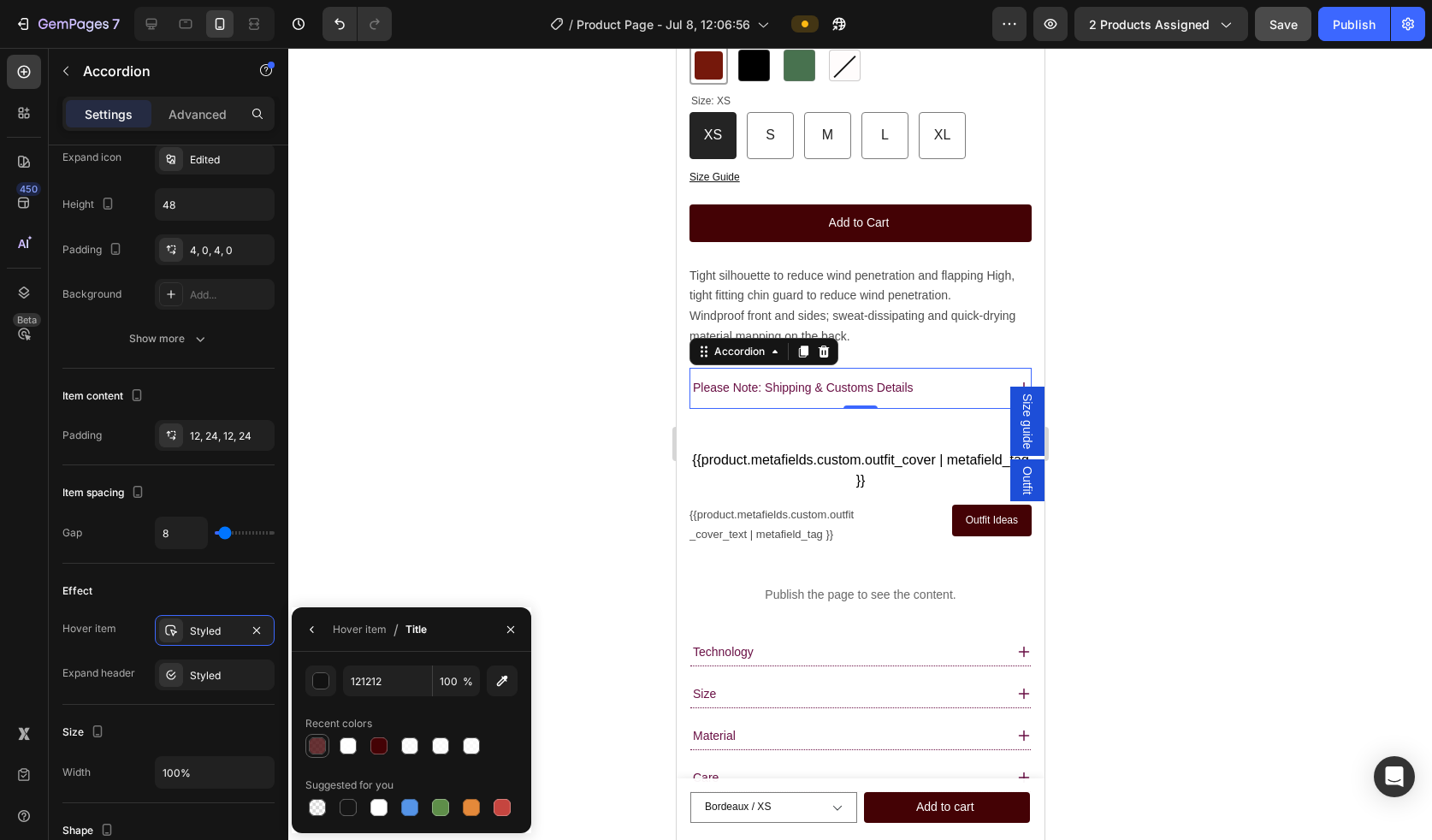 click at bounding box center [317, 746] 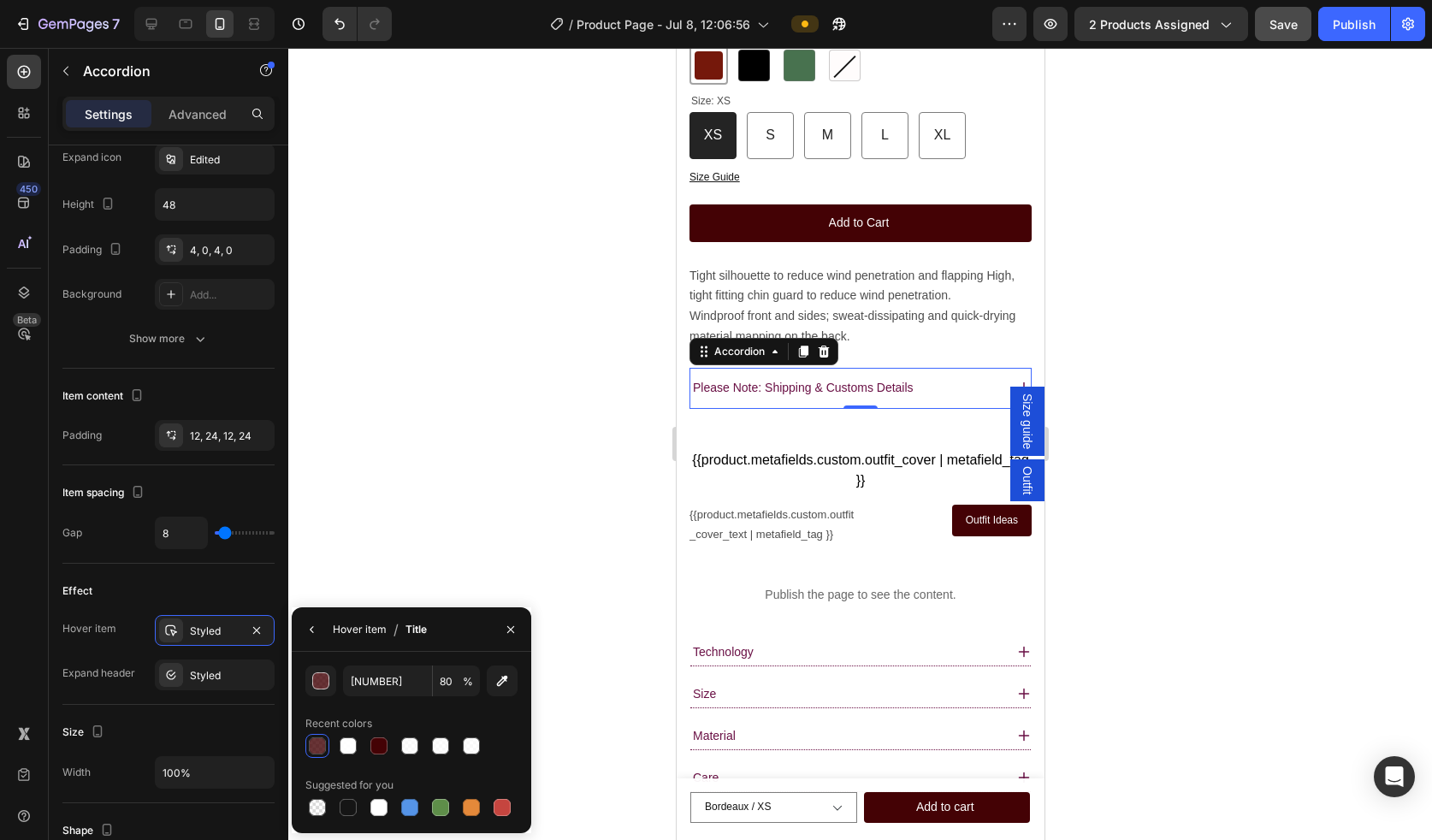 click on "Hover item" at bounding box center [359, 630] 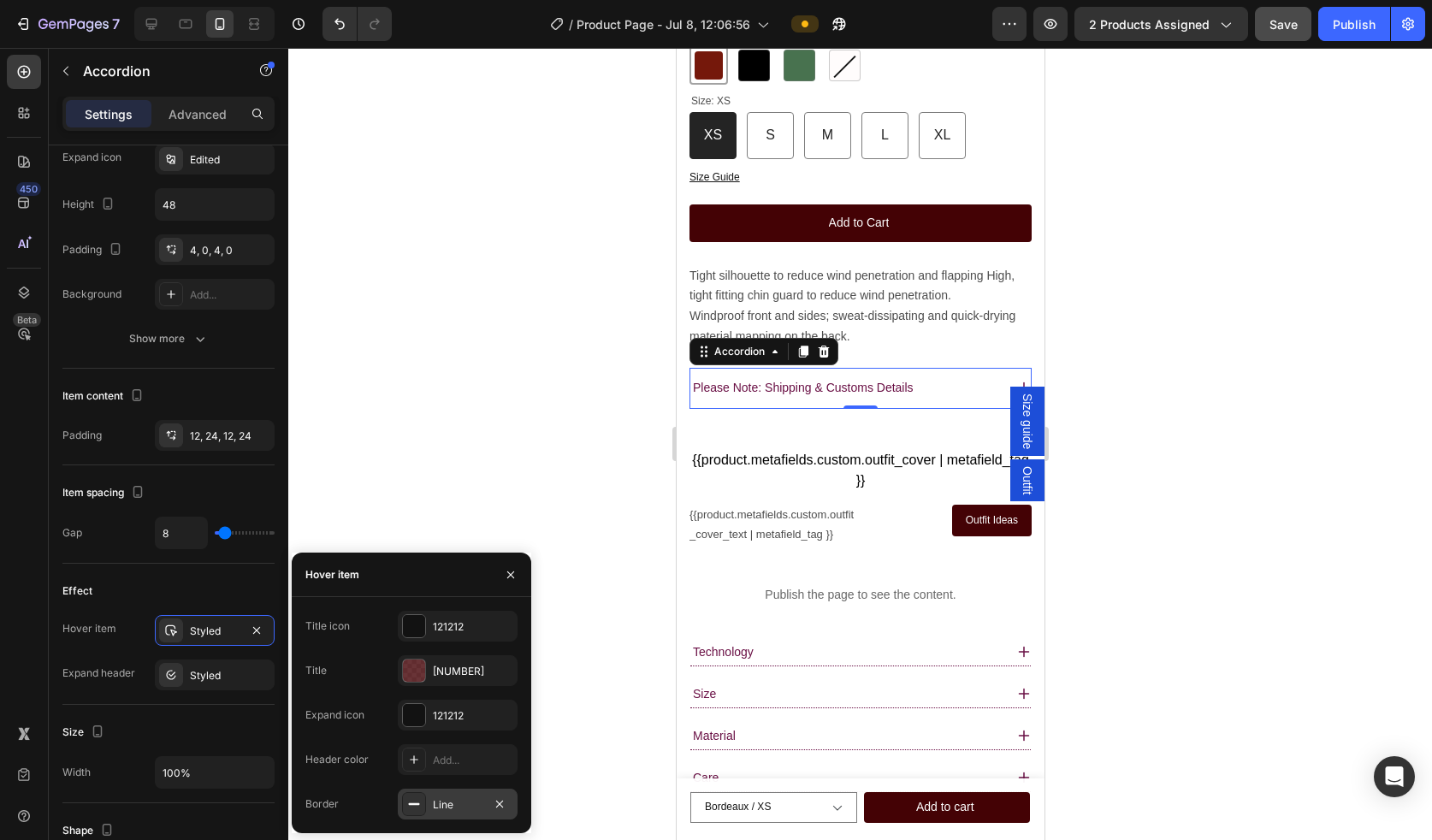 click on "Line" at bounding box center [458, 805] 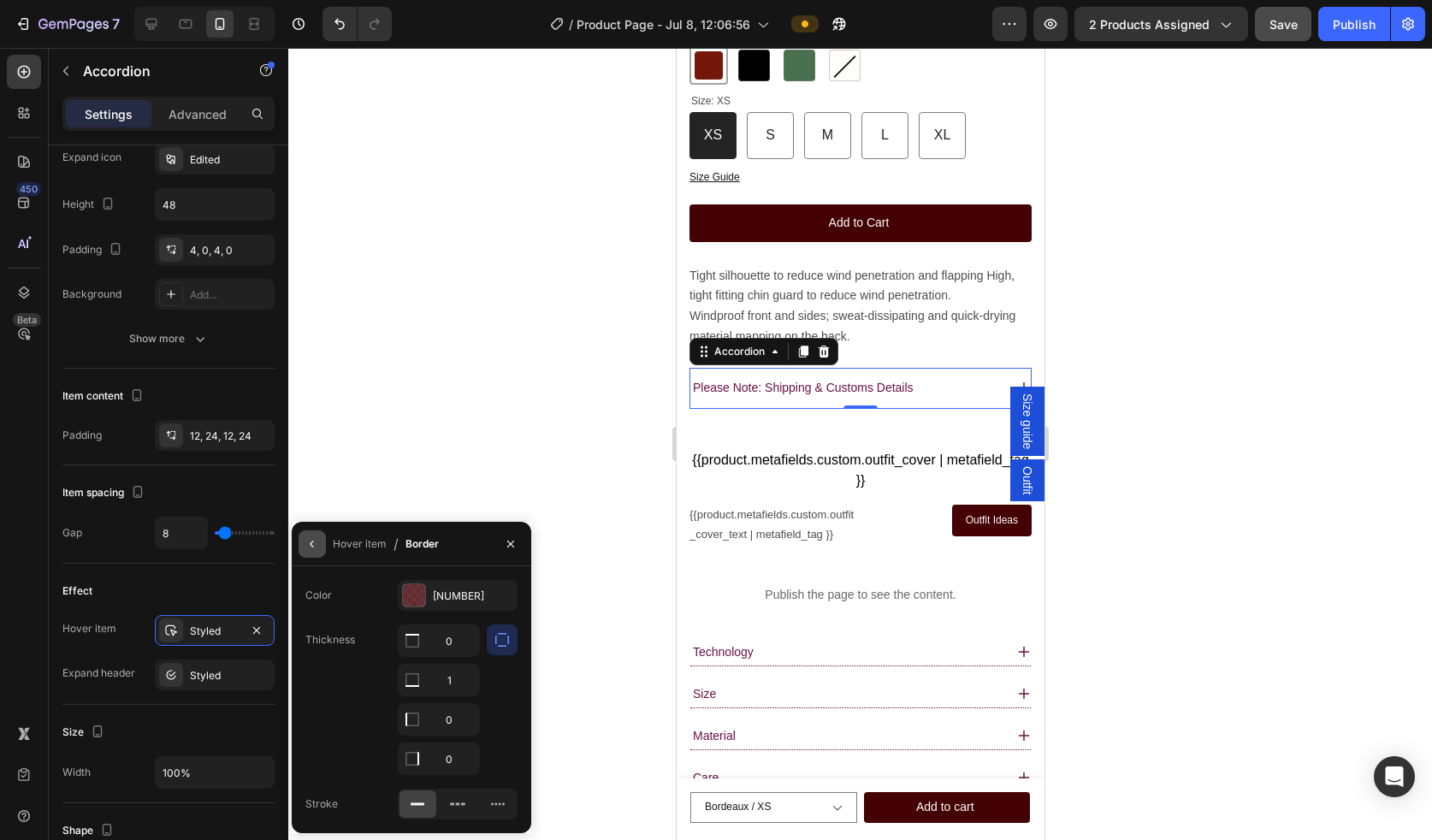 click at bounding box center (312, 544) 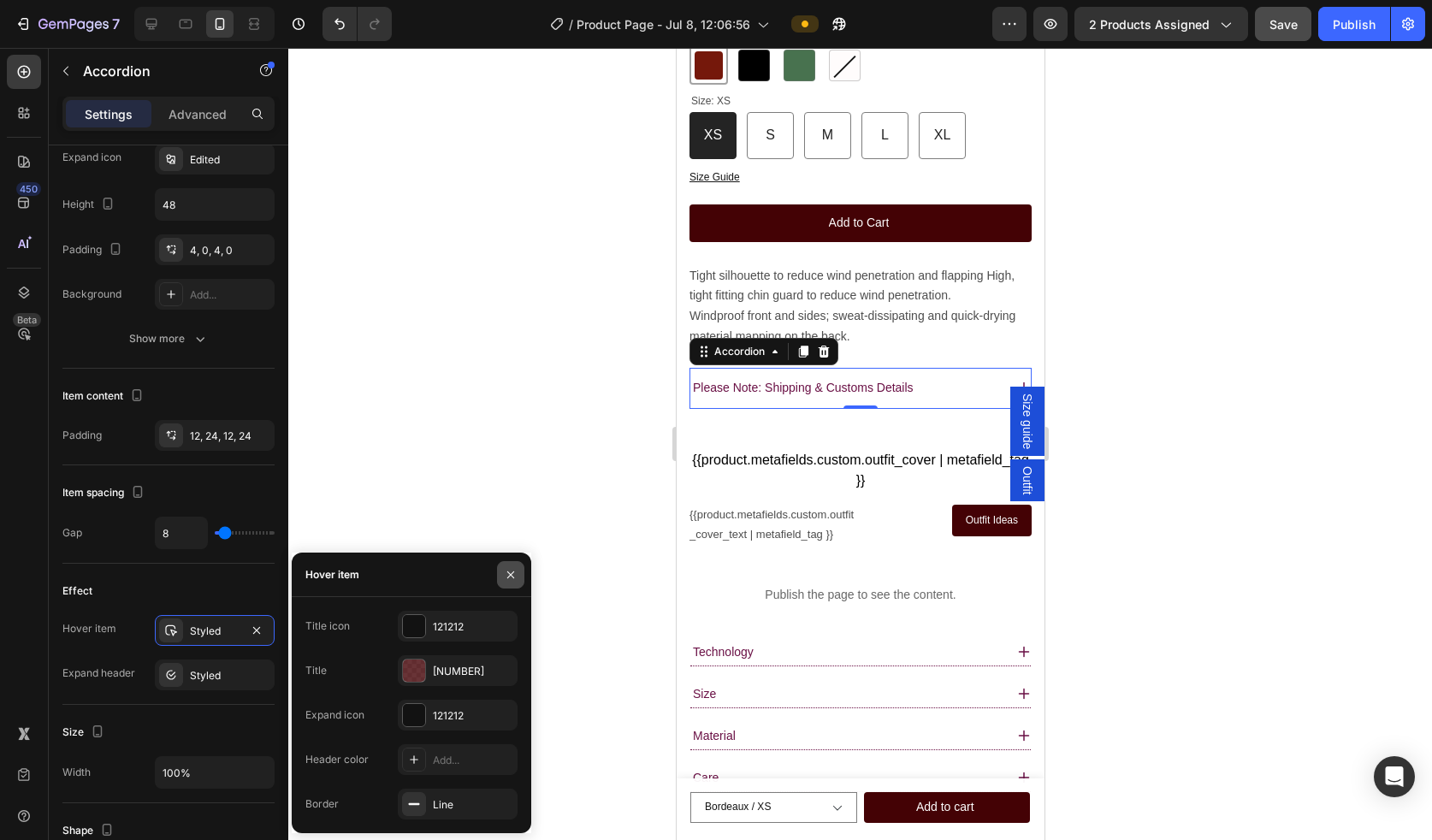 click 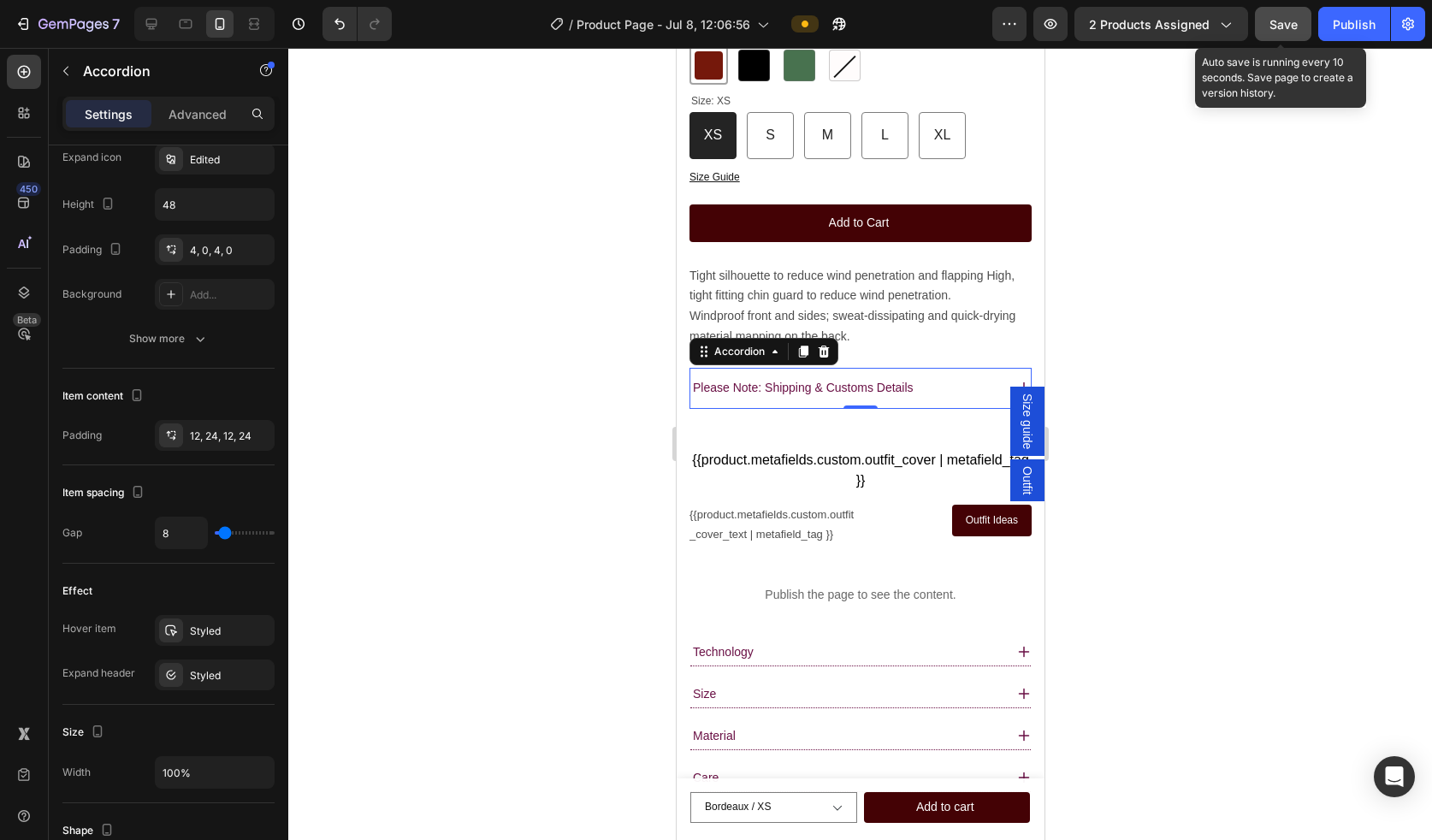 click on "Save" at bounding box center [1283, 24] 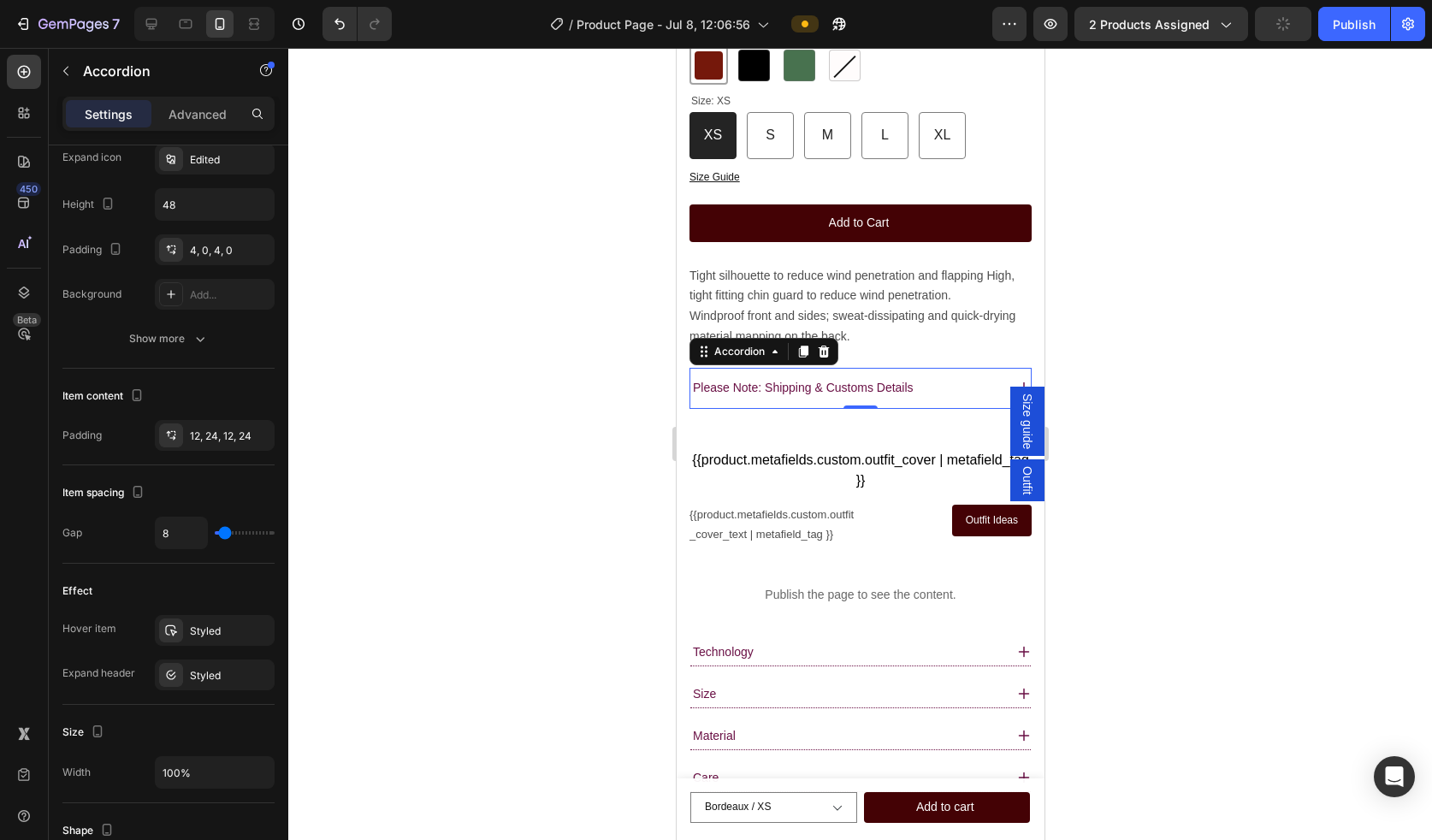 click 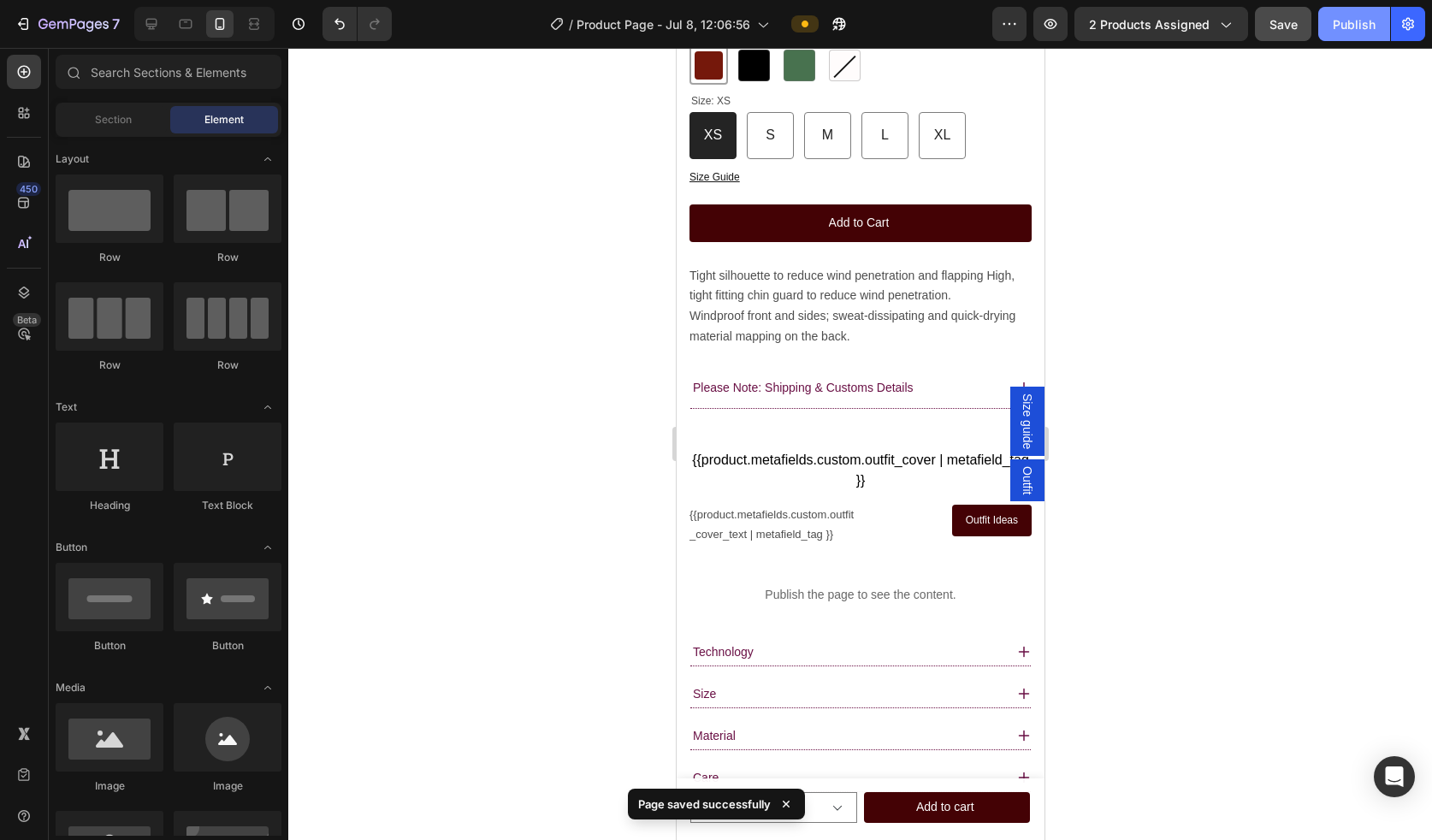 click on "Publish" at bounding box center [1354, 24] 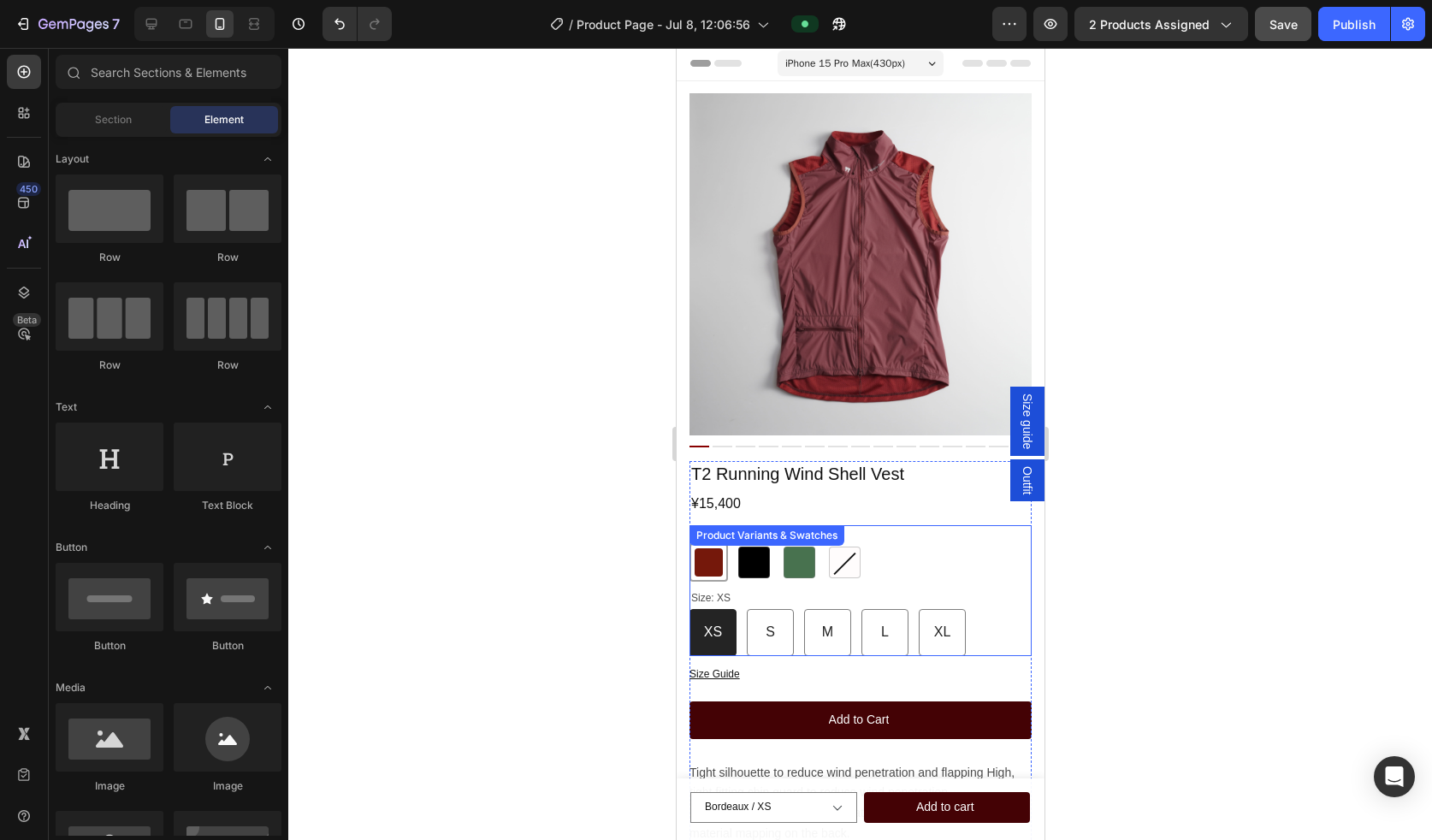 scroll, scrollTop: 0, scrollLeft: 0, axis: both 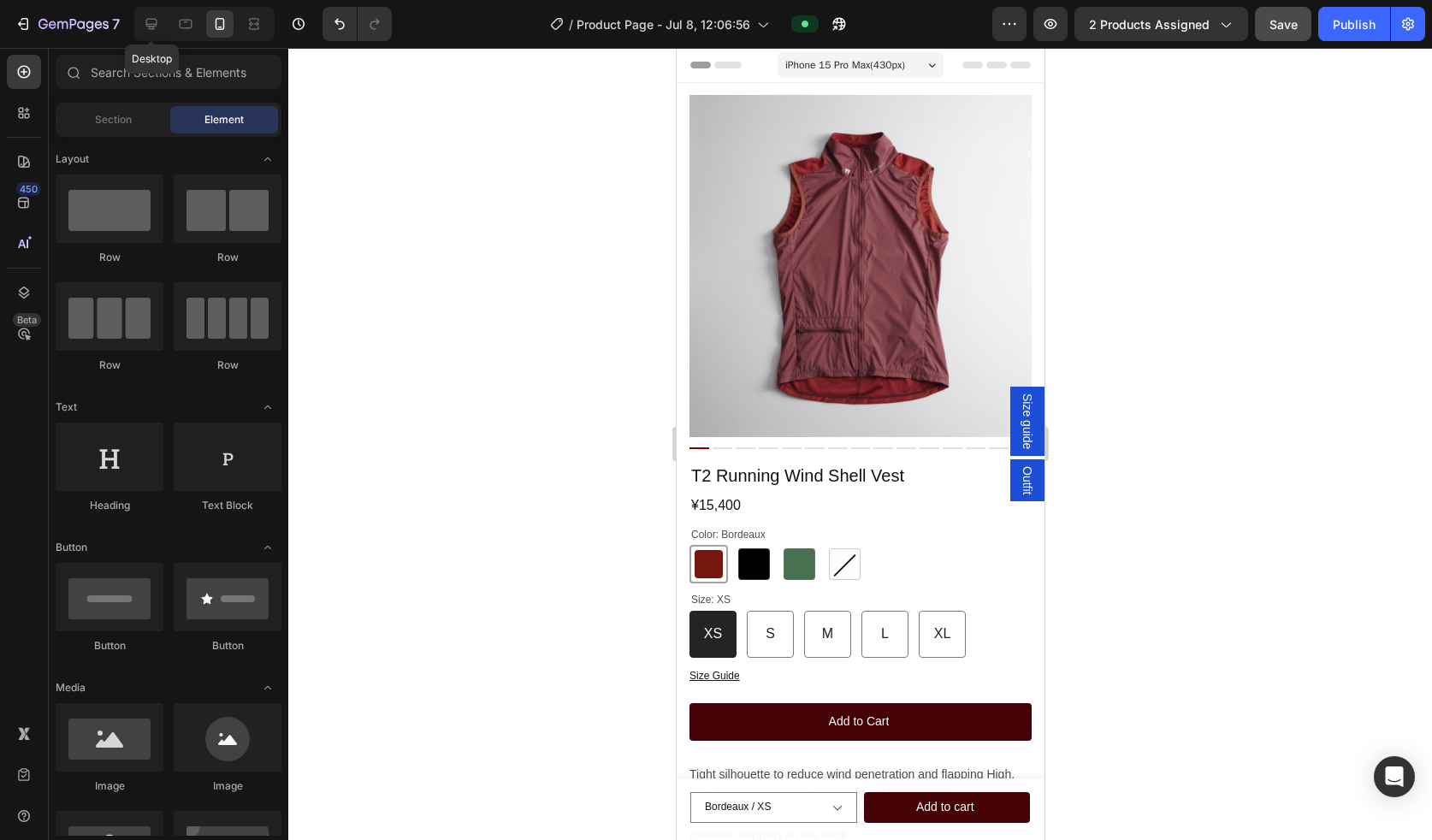 drag, startPoint x: 155, startPoint y: 21, endPoint x: 206, endPoint y: 24, distance: 51.088159 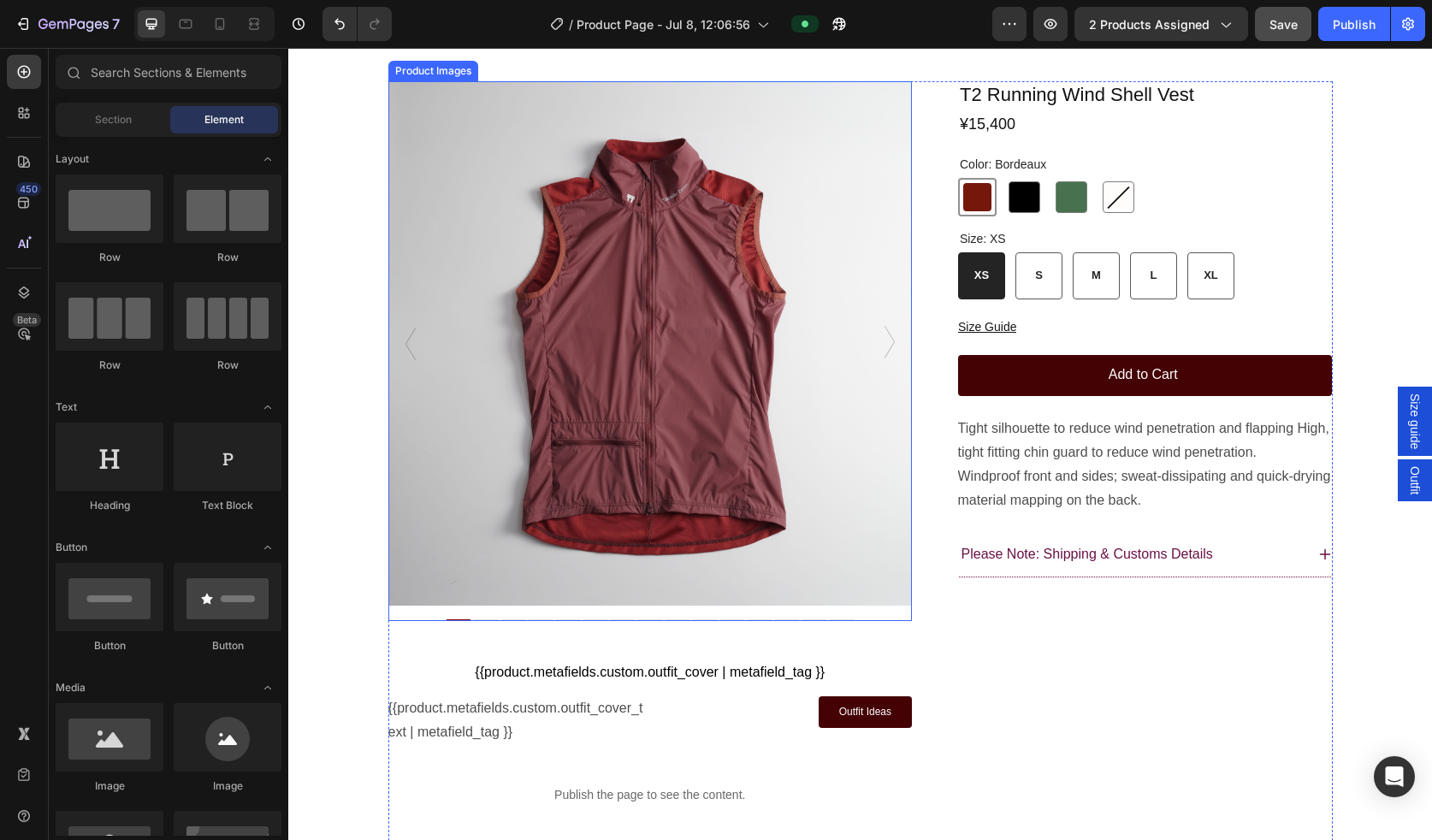 scroll, scrollTop: 56, scrollLeft: 0, axis: vertical 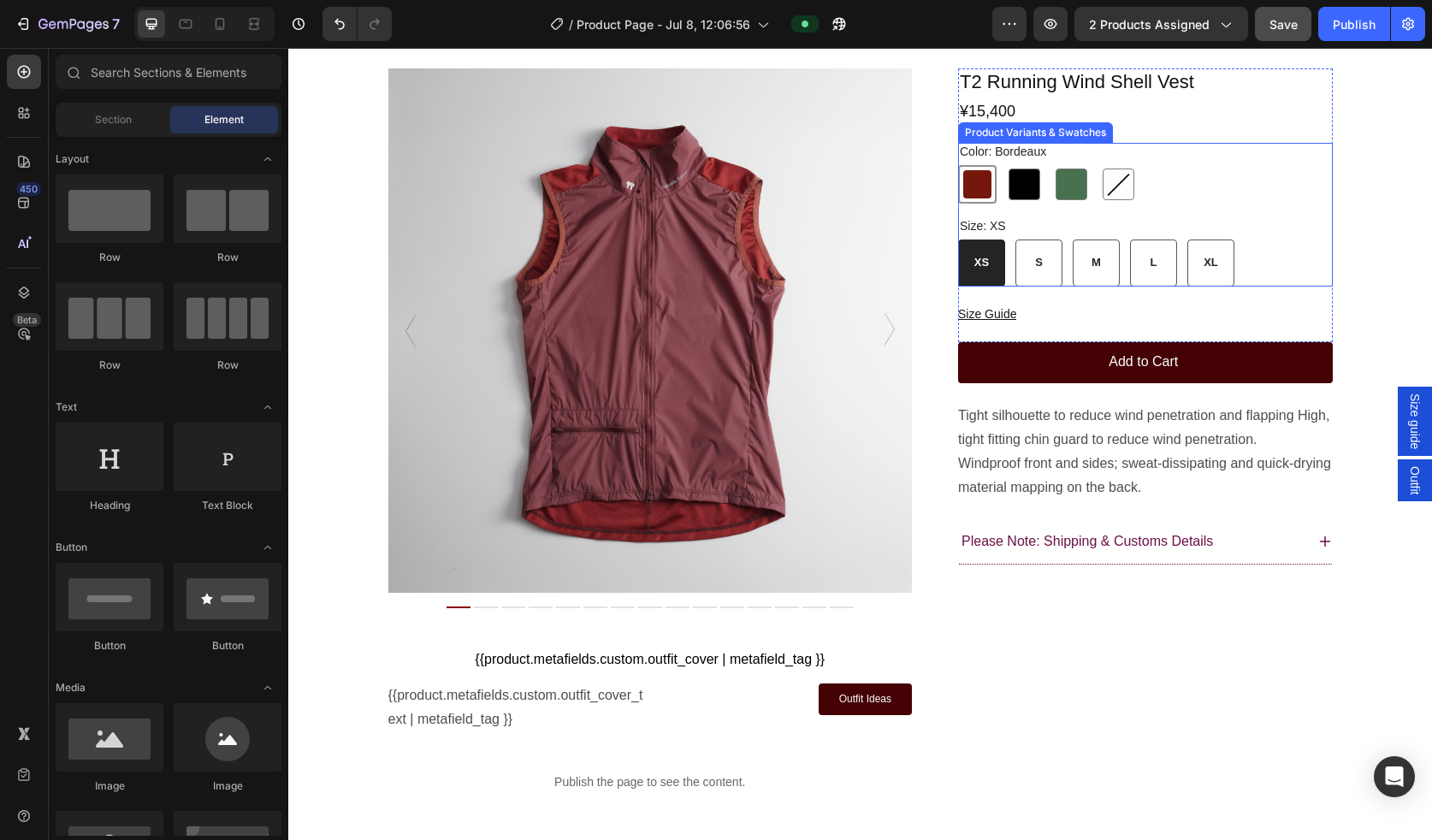 click on "Bordeaux Bordeaux Black Black Khaki Khaki White White" at bounding box center (1145, 184) 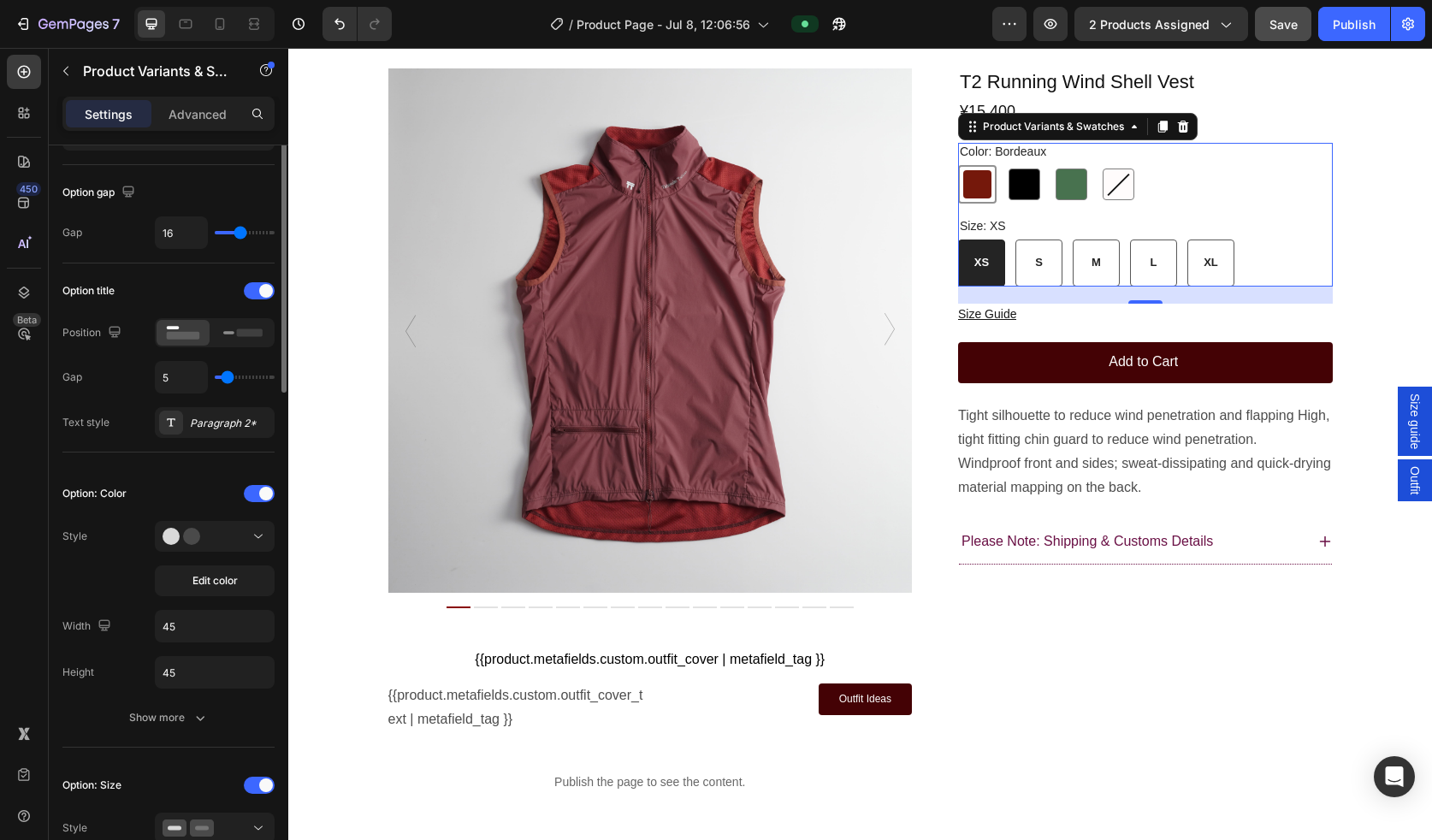 scroll, scrollTop: 194, scrollLeft: 0, axis: vertical 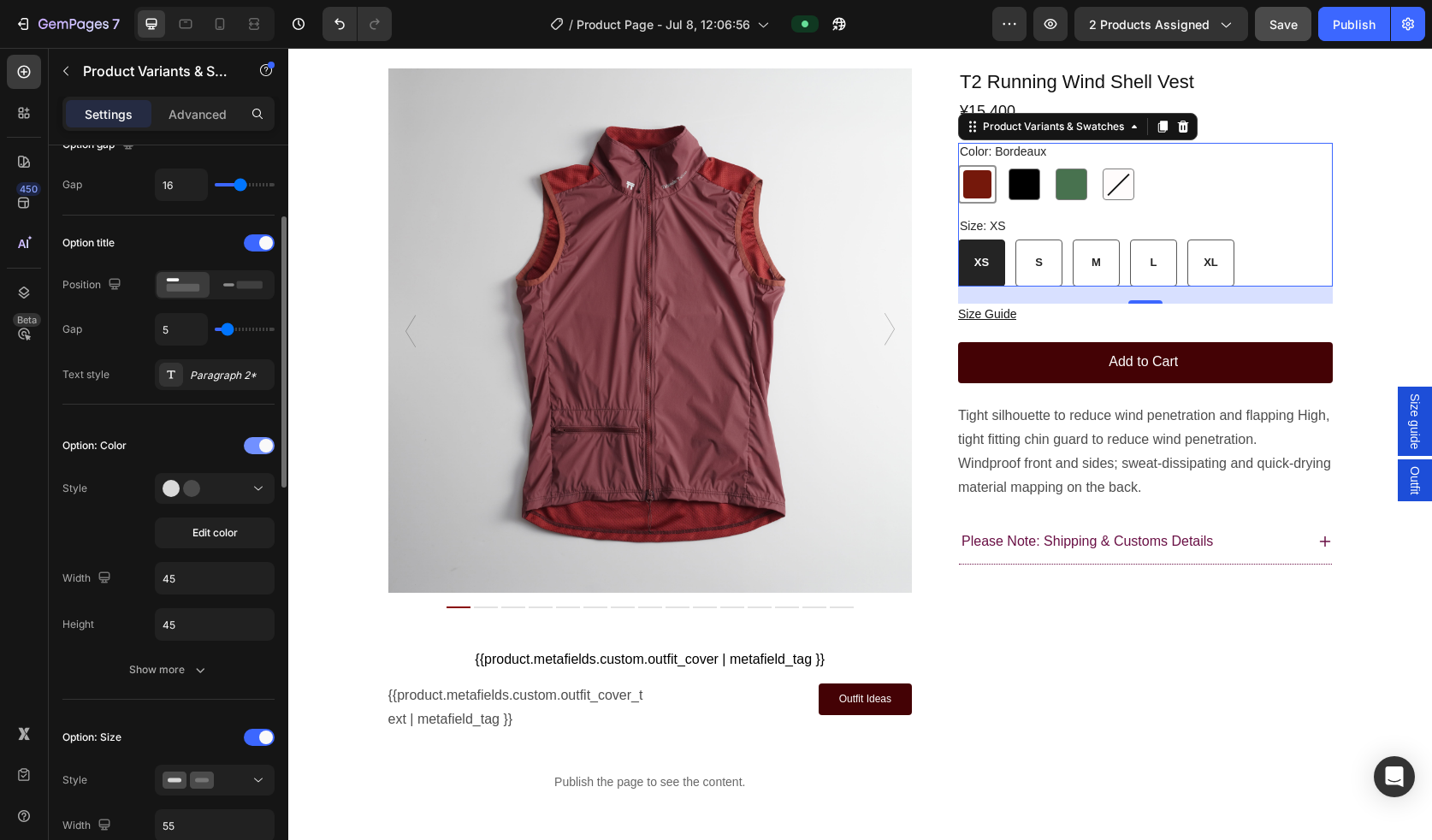 click at bounding box center [259, 446] 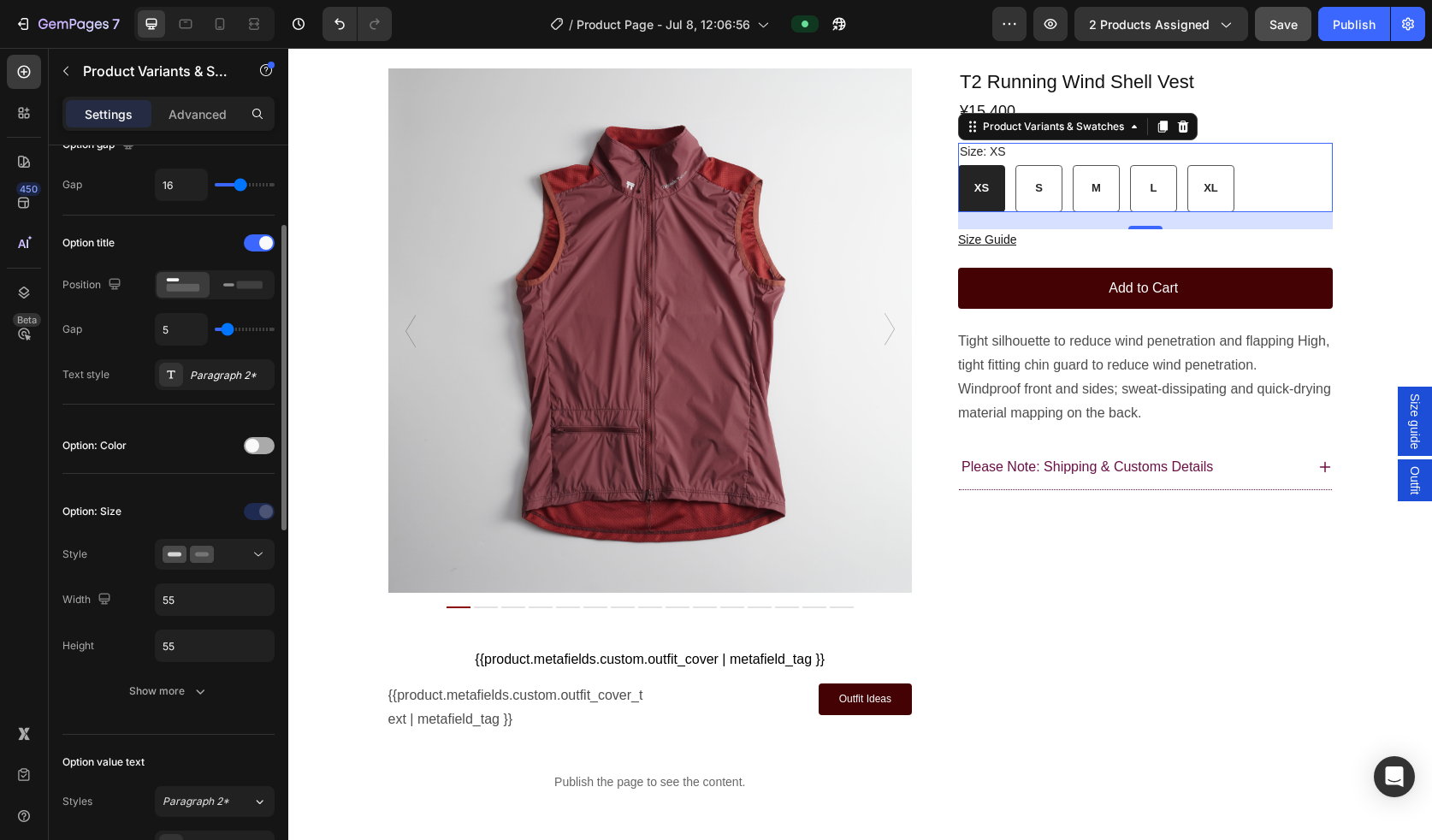 click at bounding box center [259, 446] 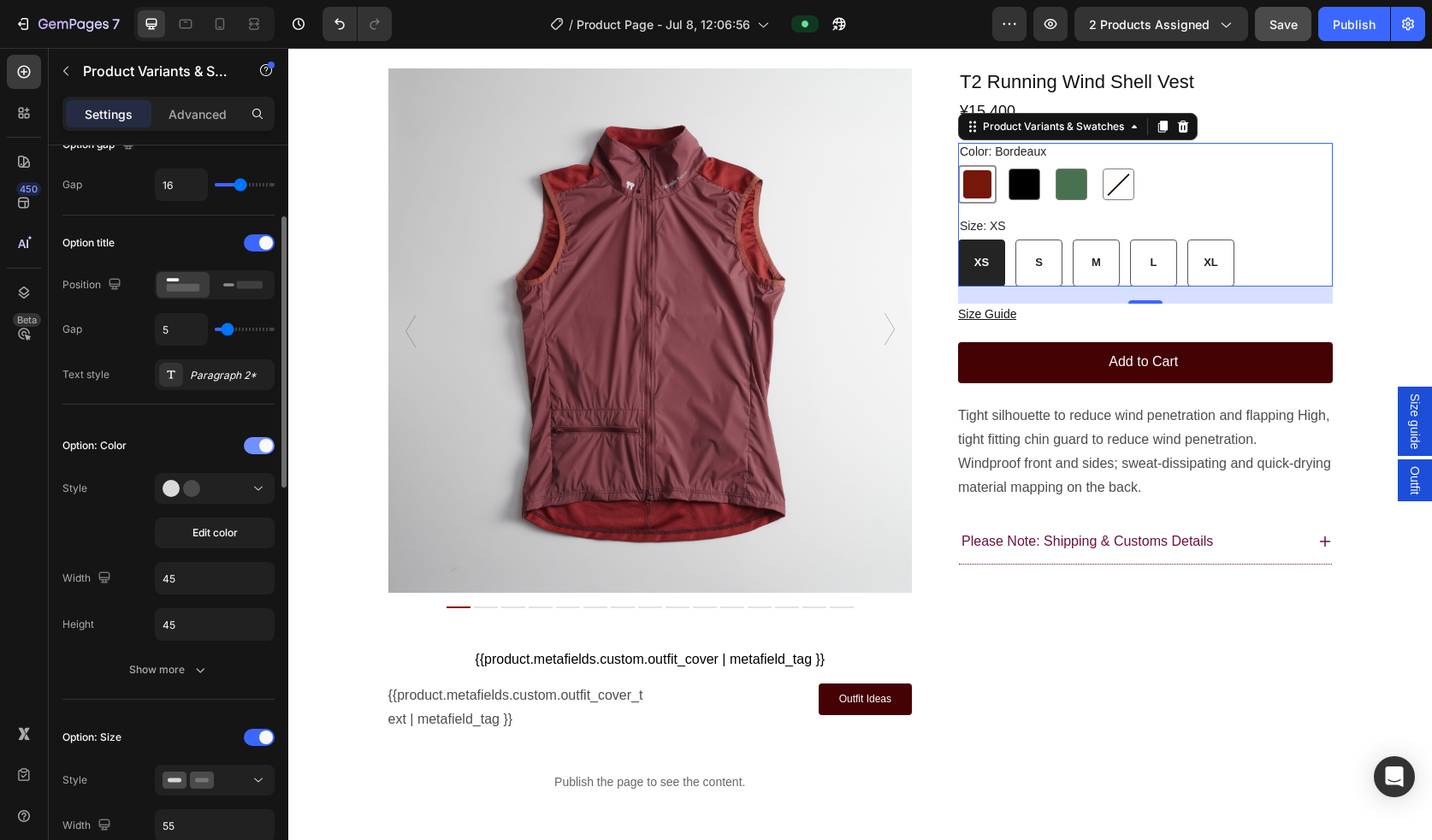 click at bounding box center [259, 446] 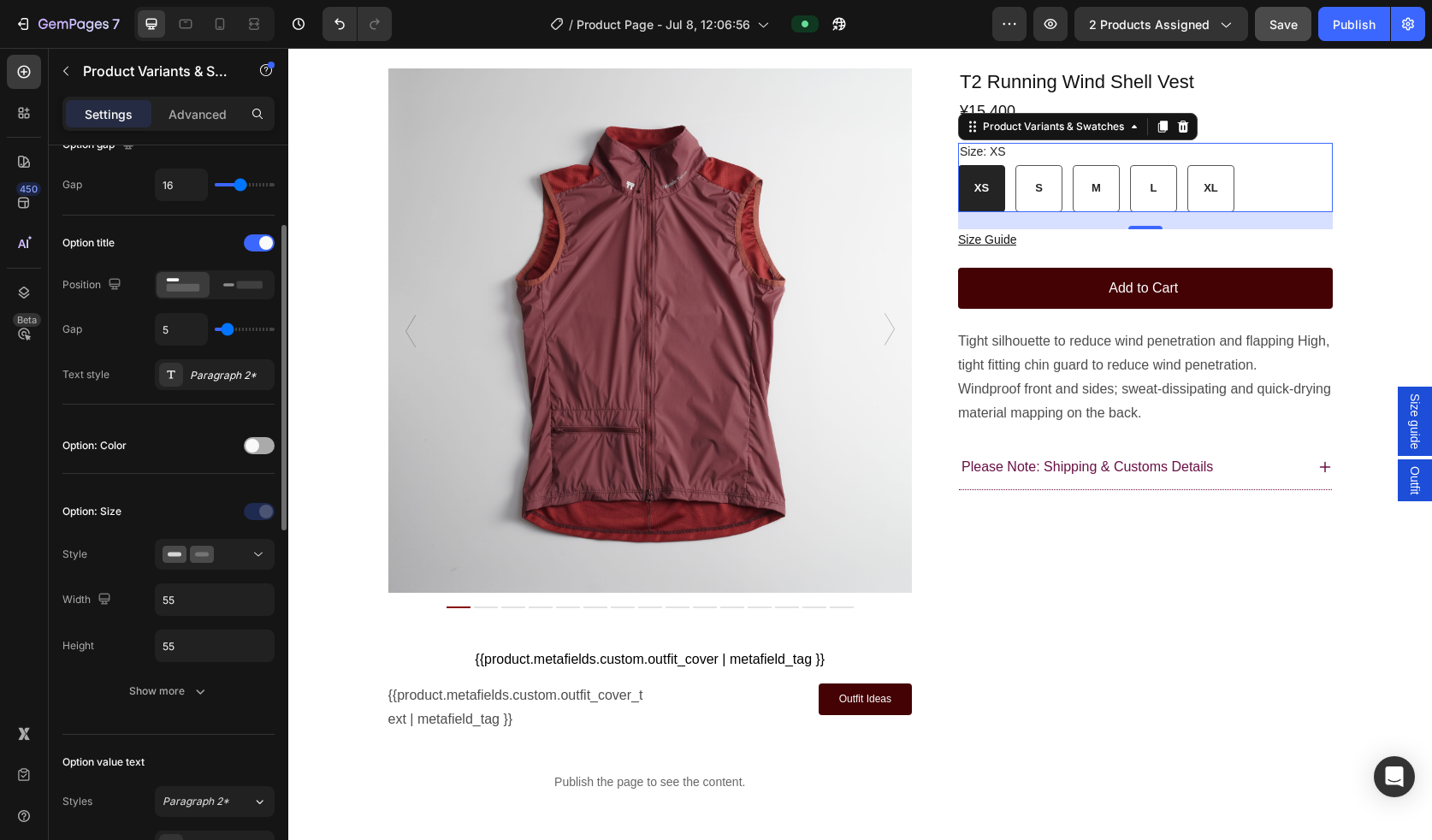 click at bounding box center [259, 446] 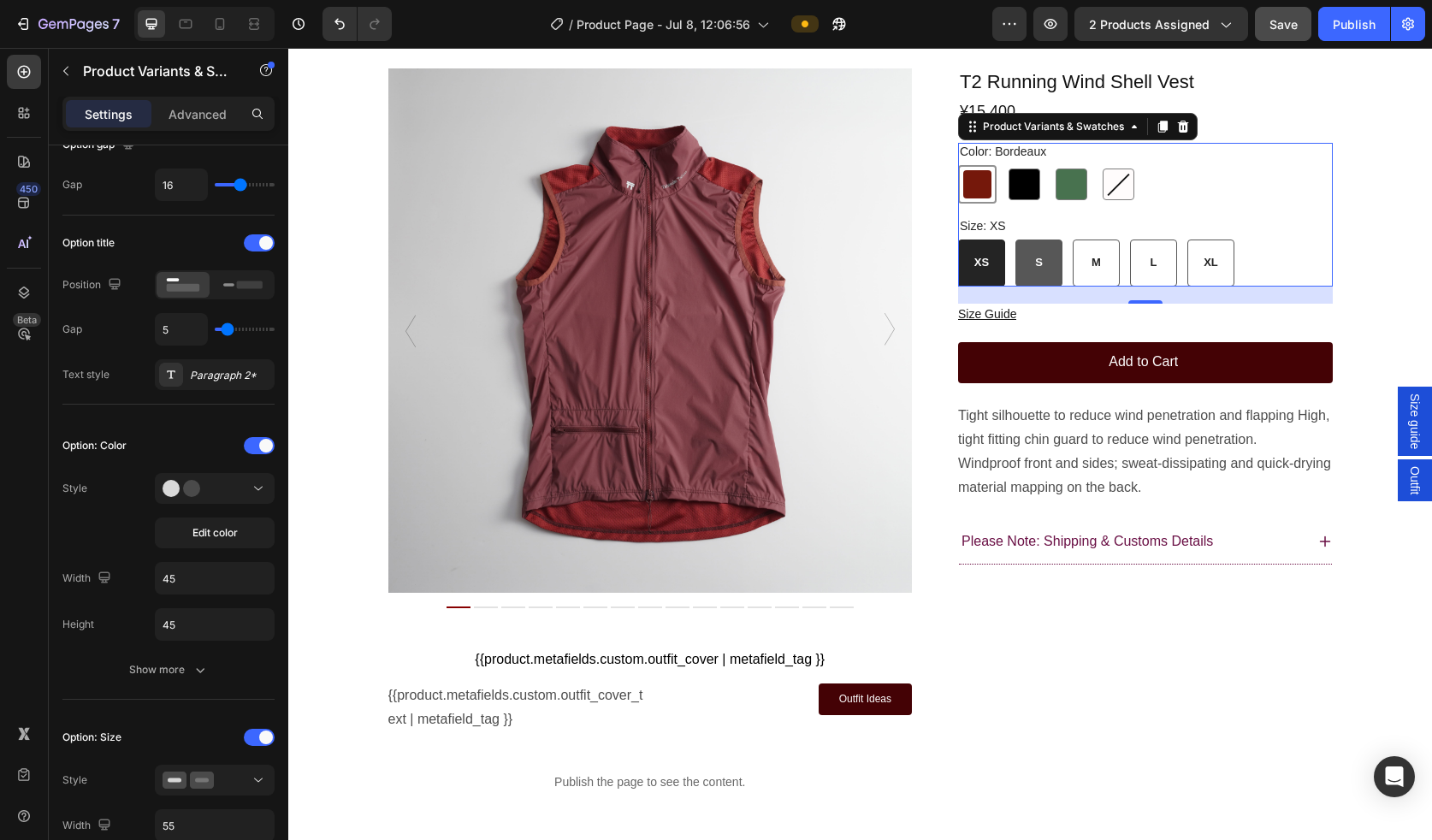 click on "S" at bounding box center (1038, 263) 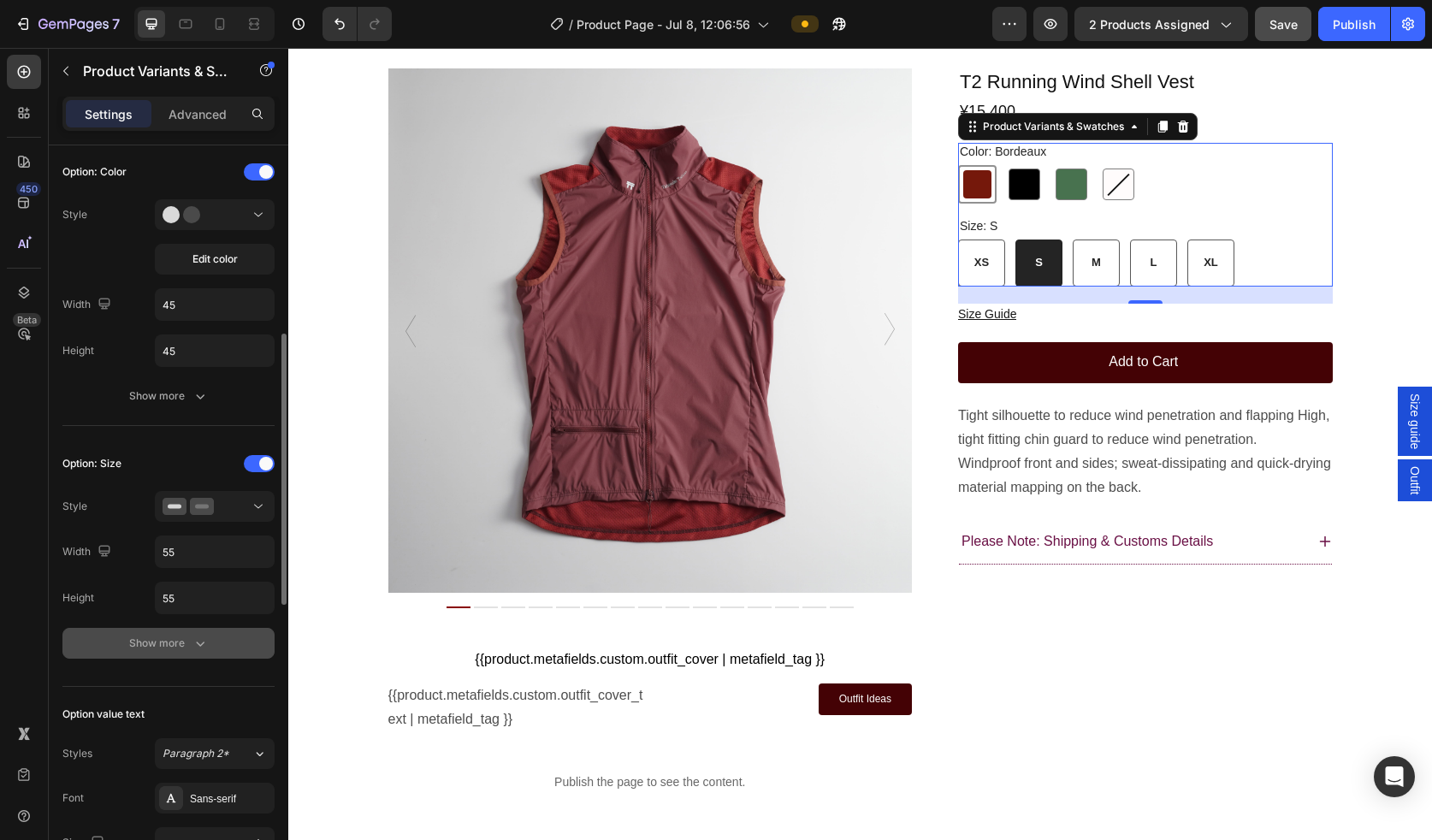 scroll, scrollTop: 481, scrollLeft: 0, axis: vertical 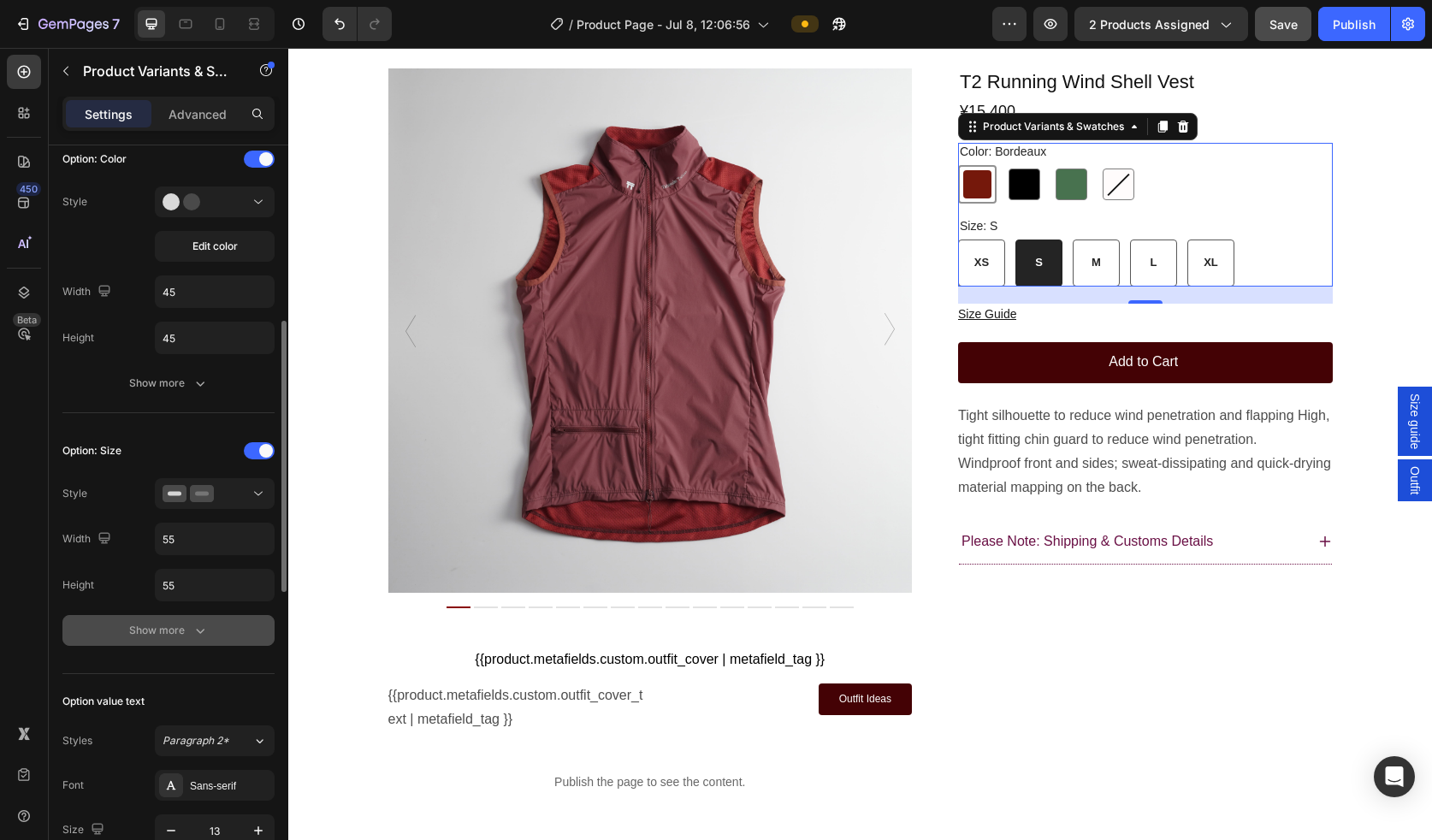 click on "Show more" at bounding box center [169, 630] 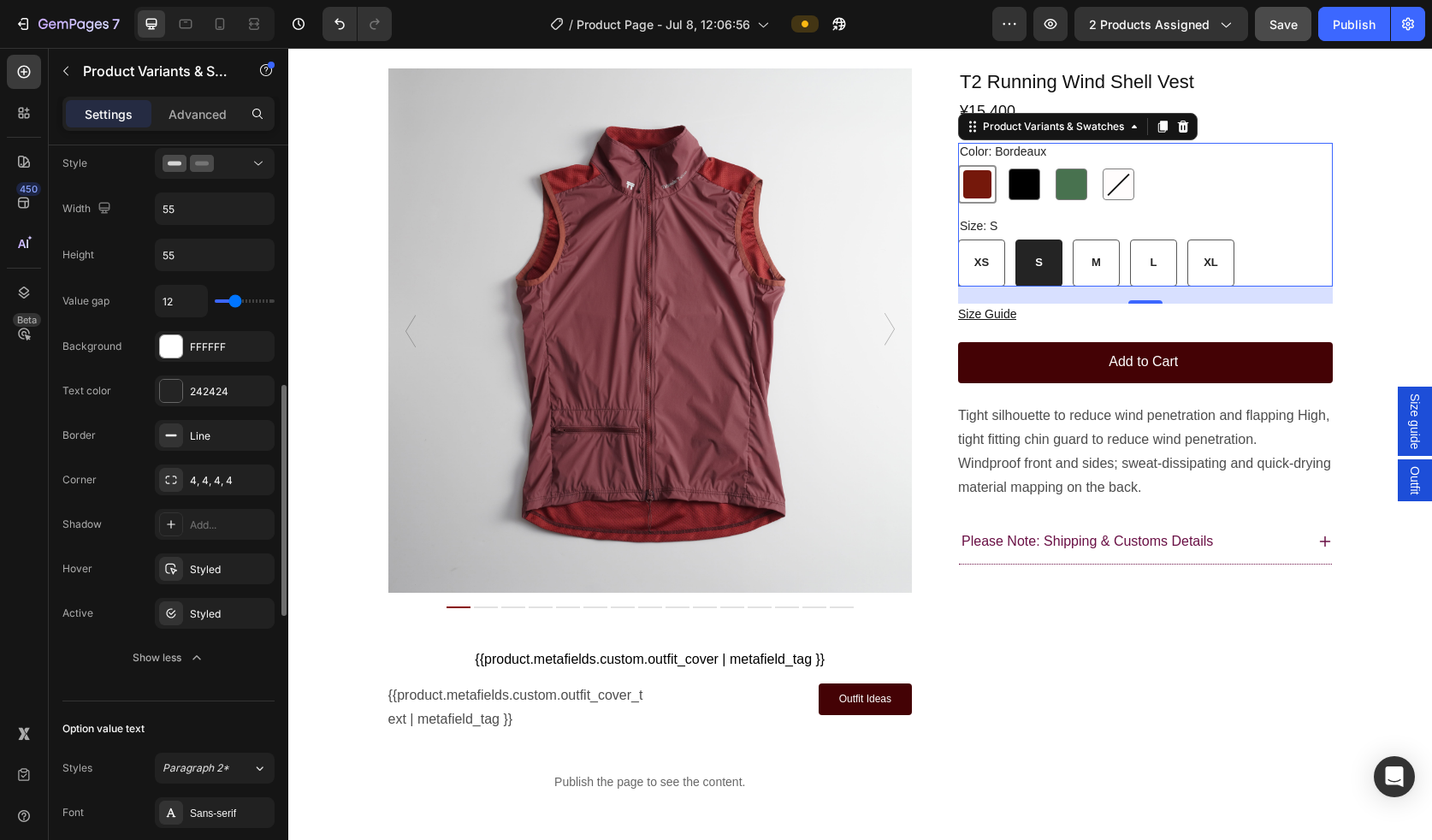 scroll, scrollTop: 817, scrollLeft: 0, axis: vertical 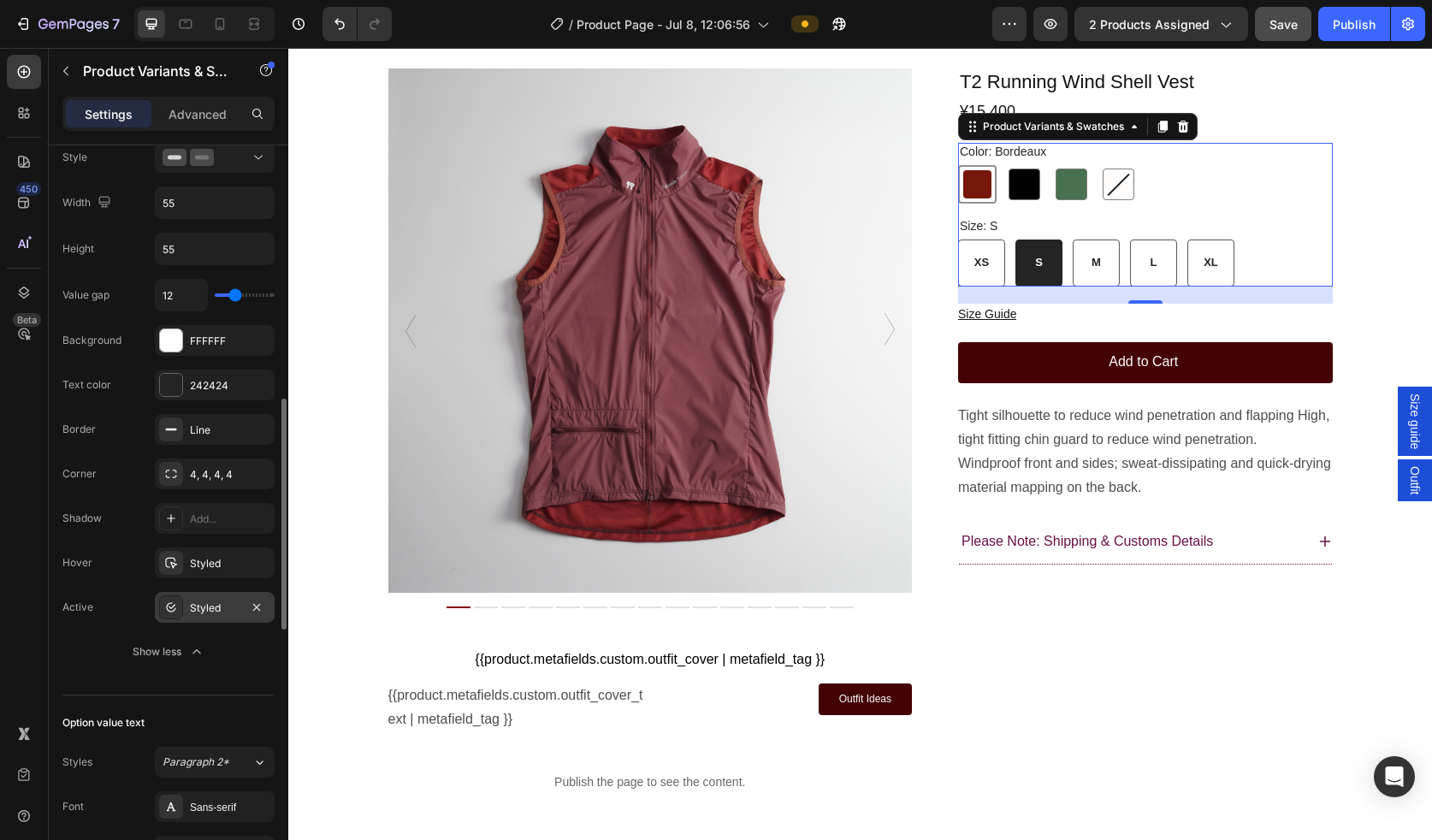 click on "Styled" at bounding box center [215, 608] 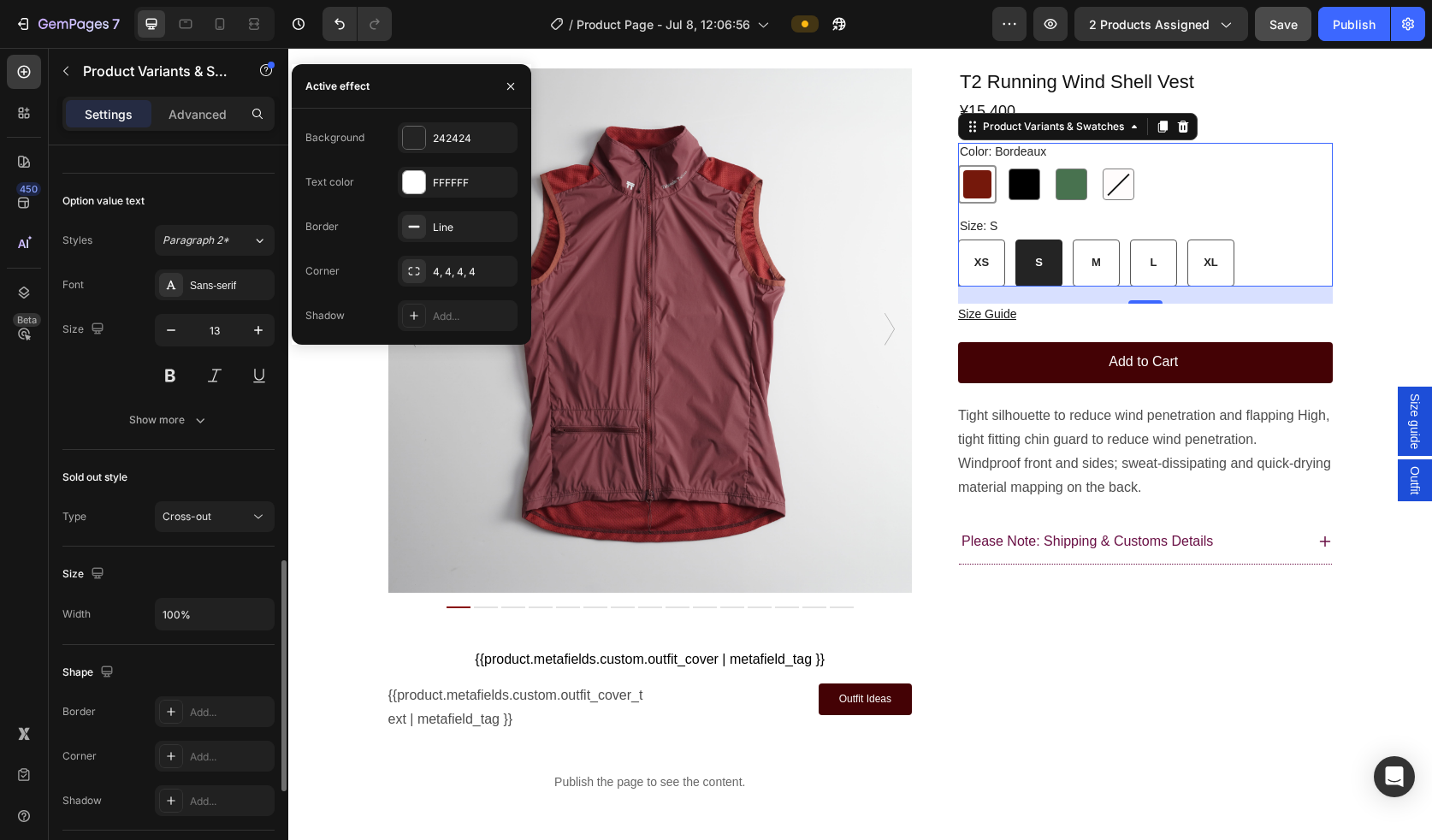 scroll, scrollTop: 1340, scrollLeft: 0, axis: vertical 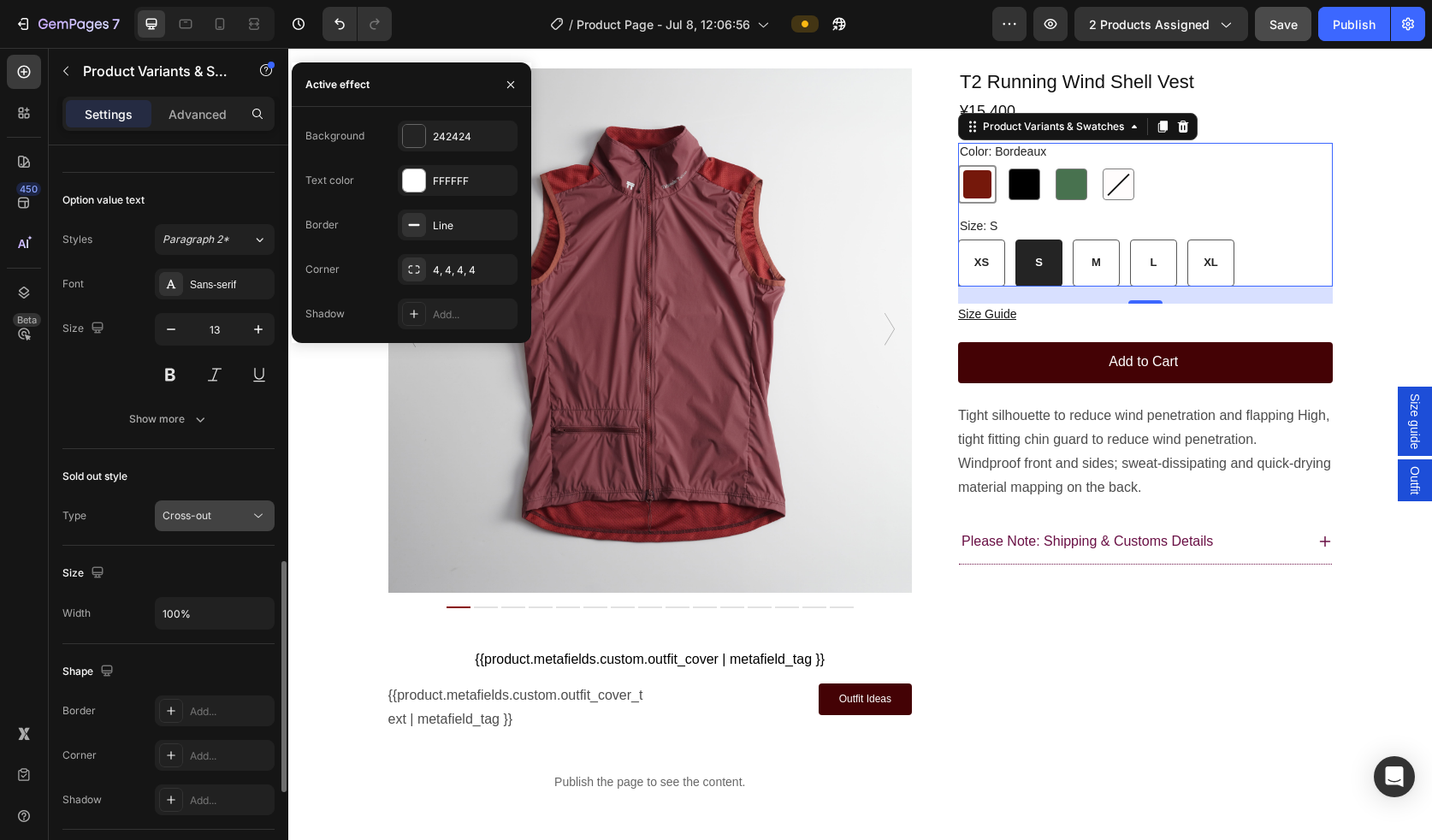 click on "Cross-out" at bounding box center (186, 515) 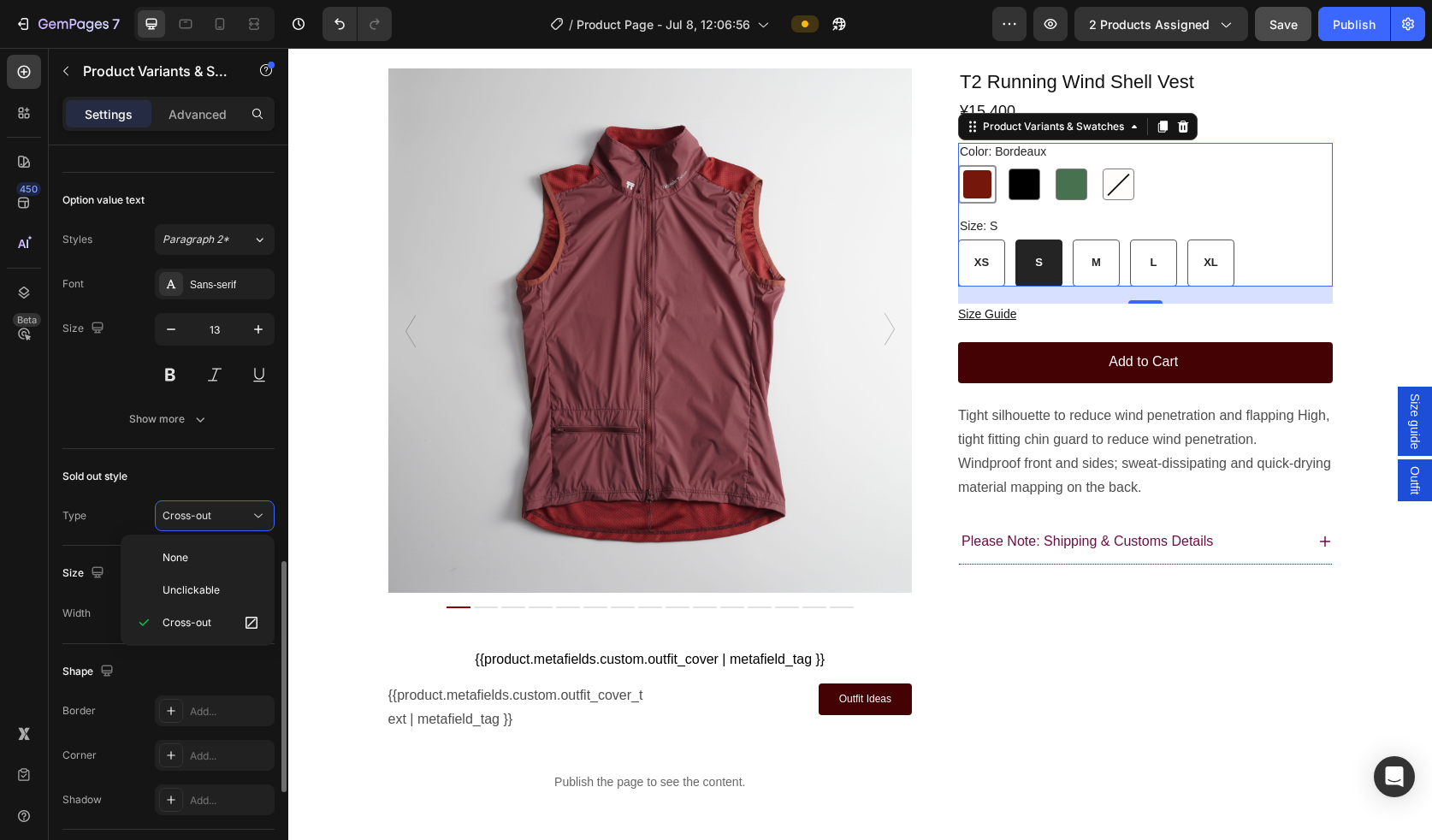 click on "Sold out style Type Cross-out" 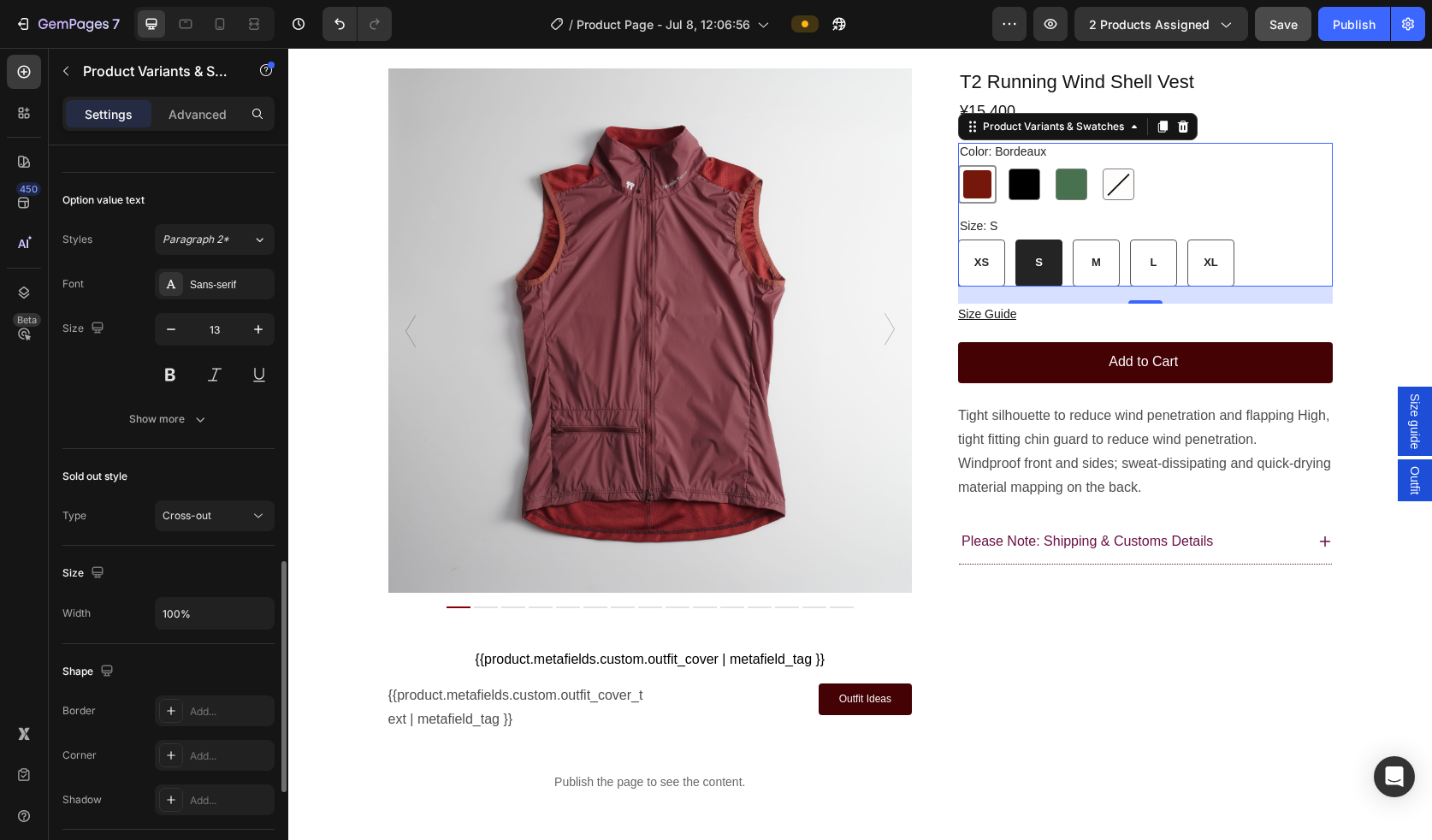 scroll, scrollTop: 1338, scrollLeft: 0, axis: vertical 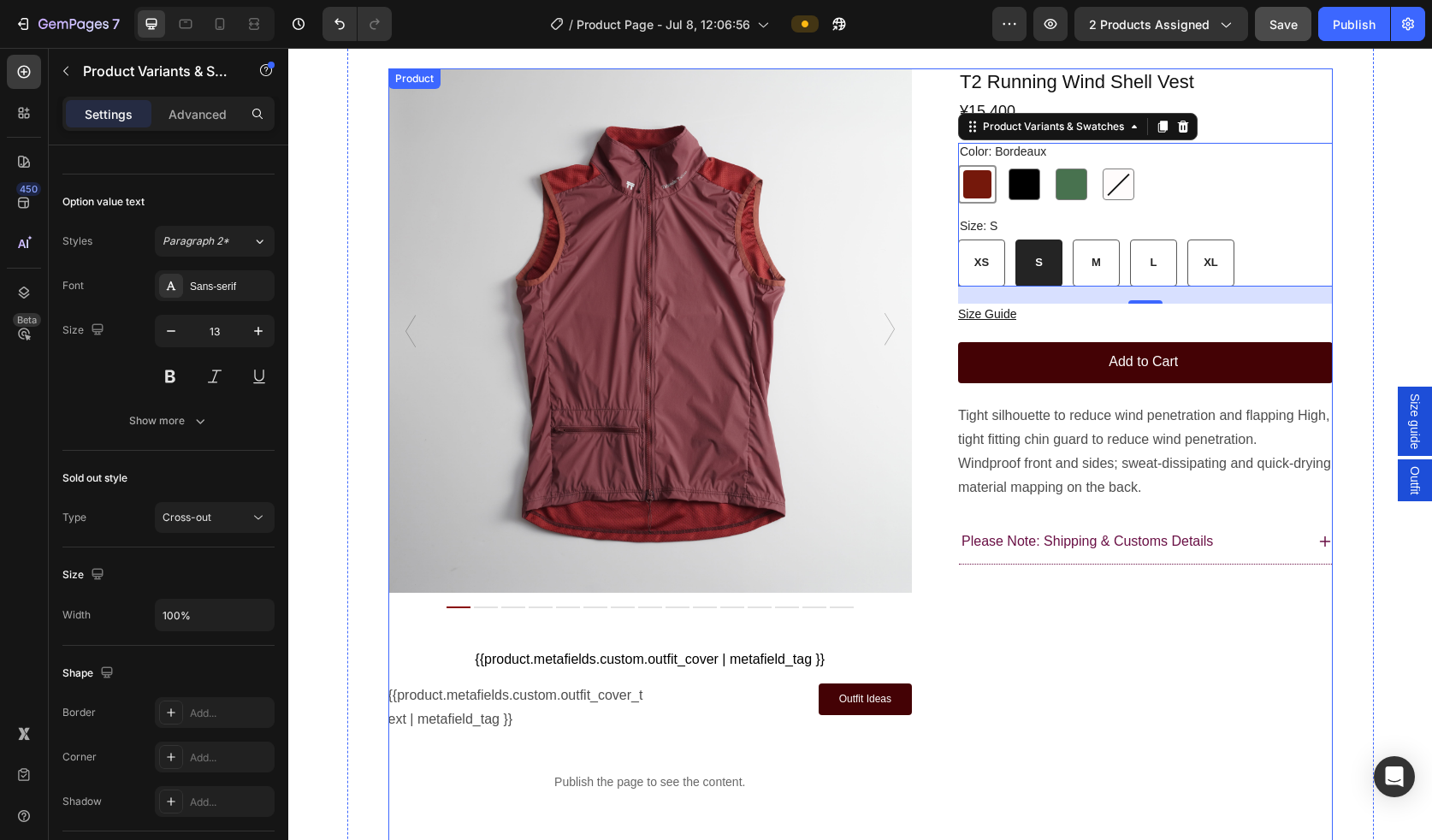 click on "T2 Running Wind Shell Vest Product Title ¥15,400 Product Price Product Price Color: Bordeaux Bordeaux Bordeaux Black Black Khaki Khaki White White Size: S XS XS XS S S S M M M L L L XL XL XL Product Variants & Swatches   20 Color: Bordeaux Bordeaux Bordeaux Black Black Khaki Khaki White White Size: S XS XS XS S S S M M M L L L XL XL XL Product Variants & Swatches Size Guide Button Row Row Add to Cart Add to Cart Row Tight silhouette to reduce wind penetration and flapping High, tight fitting chin guard to reduce wind penetration.
Windproof front and sides; sweat-dissipating and quick-drying material mapping on the back.   Product Description
Please Note: Shipping & Customs Details Accordion Row" at bounding box center (1145, 577) 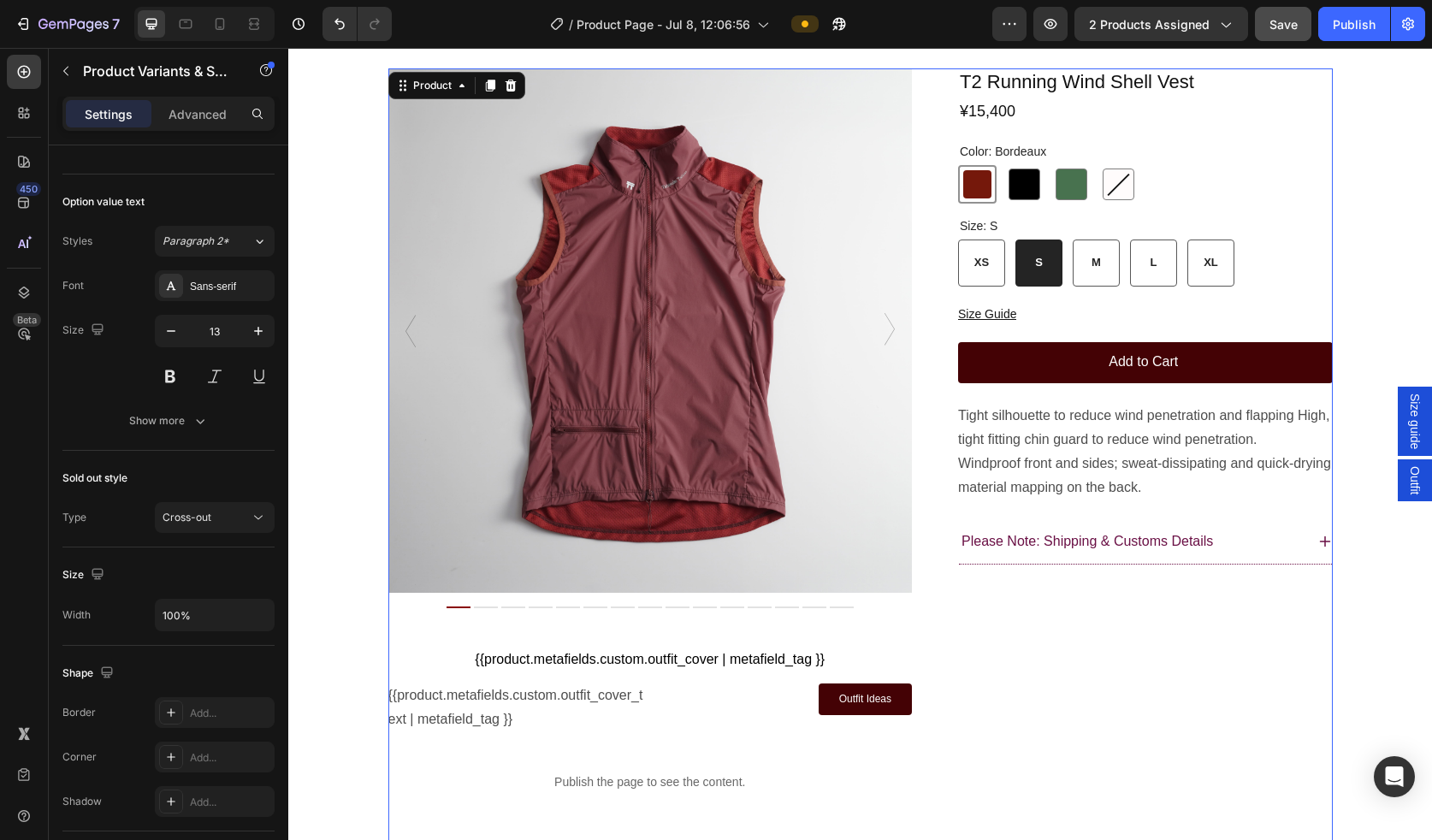scroll, scrollTop: 0, scrollLeft: 0, axis: both 